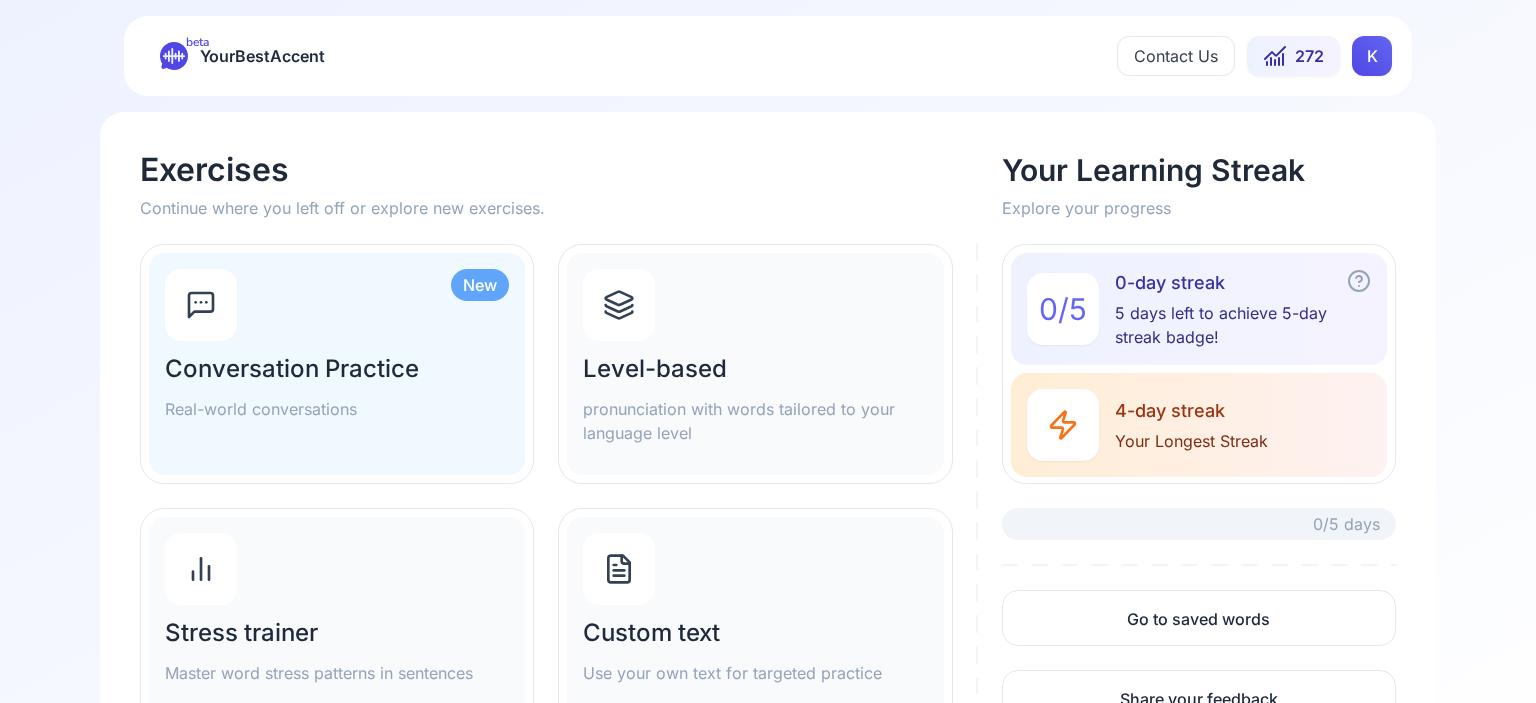 scroll, scrollTop: 0, scrollLeft: 0, axis: both 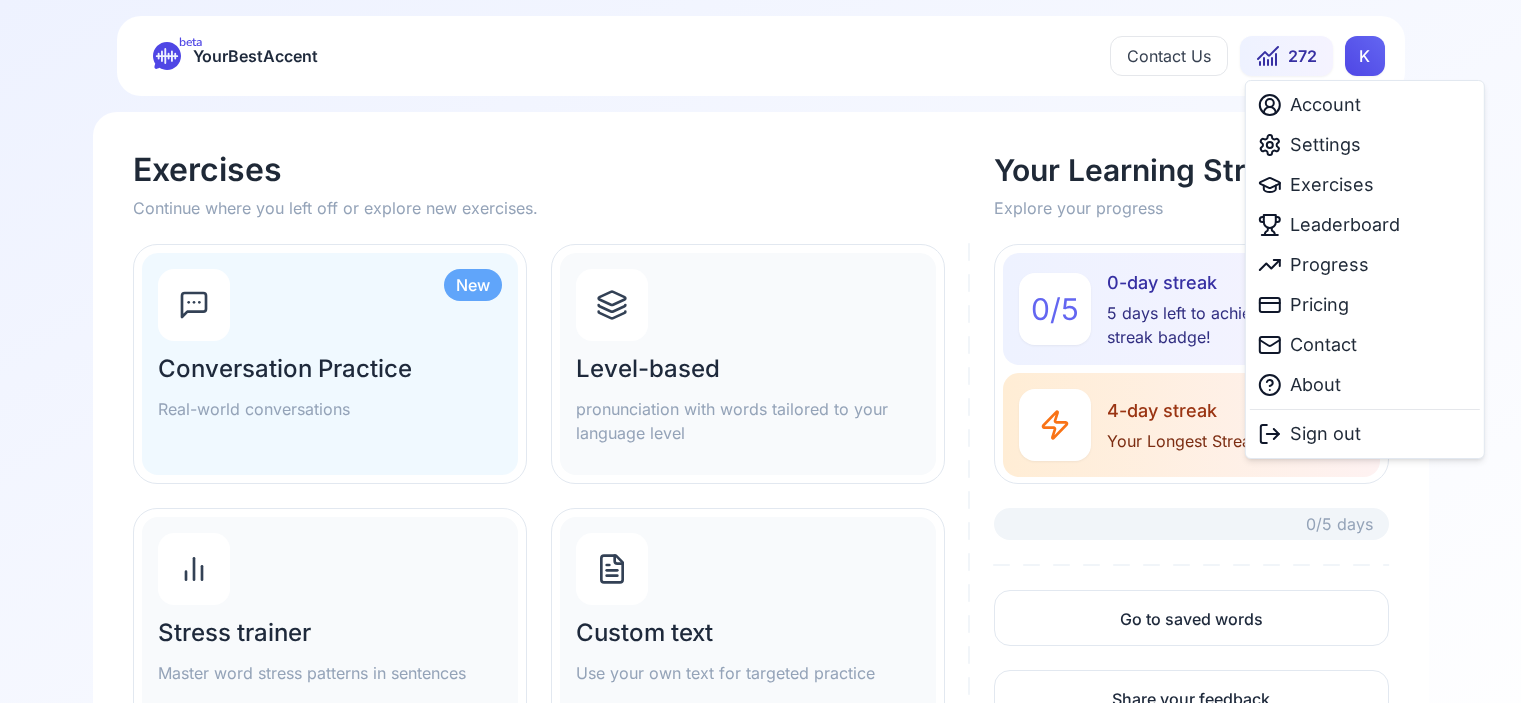 click on "beta YourBestAccent Contact Us 272 K Exercises Continue where you left off or explore new exercises. Your Learning Streak Explore your progress New Conversation Practice Real-world conversations Level-based pronunciation with words tailored to your language level 0 / 5 0-day streak 5 days left to achieve 5-day streak badge! 4-day streak Your Longest Streak 0/5 days Go to saved words Share your feedback Stress trainer Master word stress patterns in sentences Custom text Use your own text for targeted practice Our Exercises New Conversation Practice Real-world conversations Level-based pronunciation with words tailored to your language level Stress trainer Master word stress patterns in sentences Custom text Use your own text for targeted practice Your Learning Streak 0 / 5 0-day streak 5 days left to achieve 5-day streak badge! 4-day streak Your Longest Streak 0/5 days Go to saved words Share your feedback
Account Settings Exercises Leaderboard Progress Pricing Contact About Sign out" at bounding box center [768, 351] 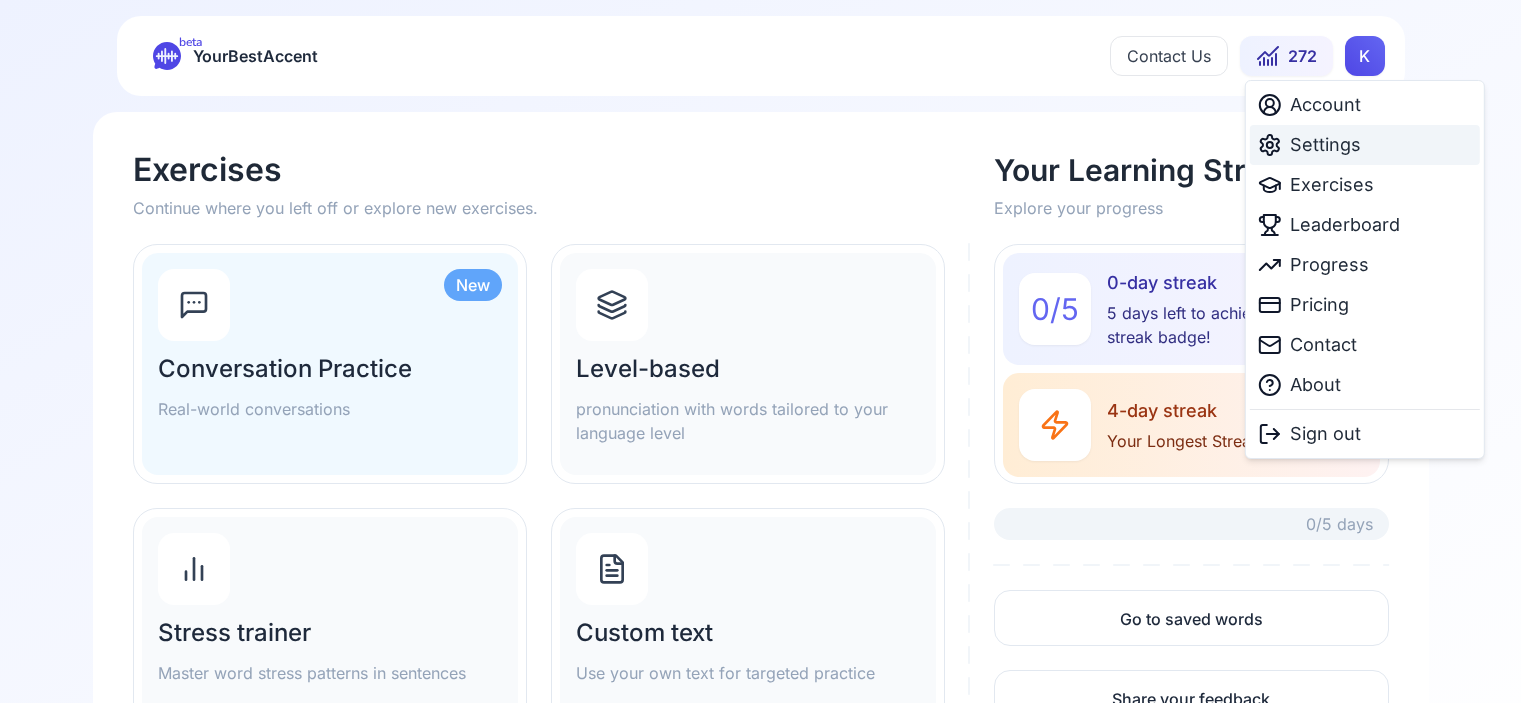 click on "Settings" at bounding box center (1325, 145) 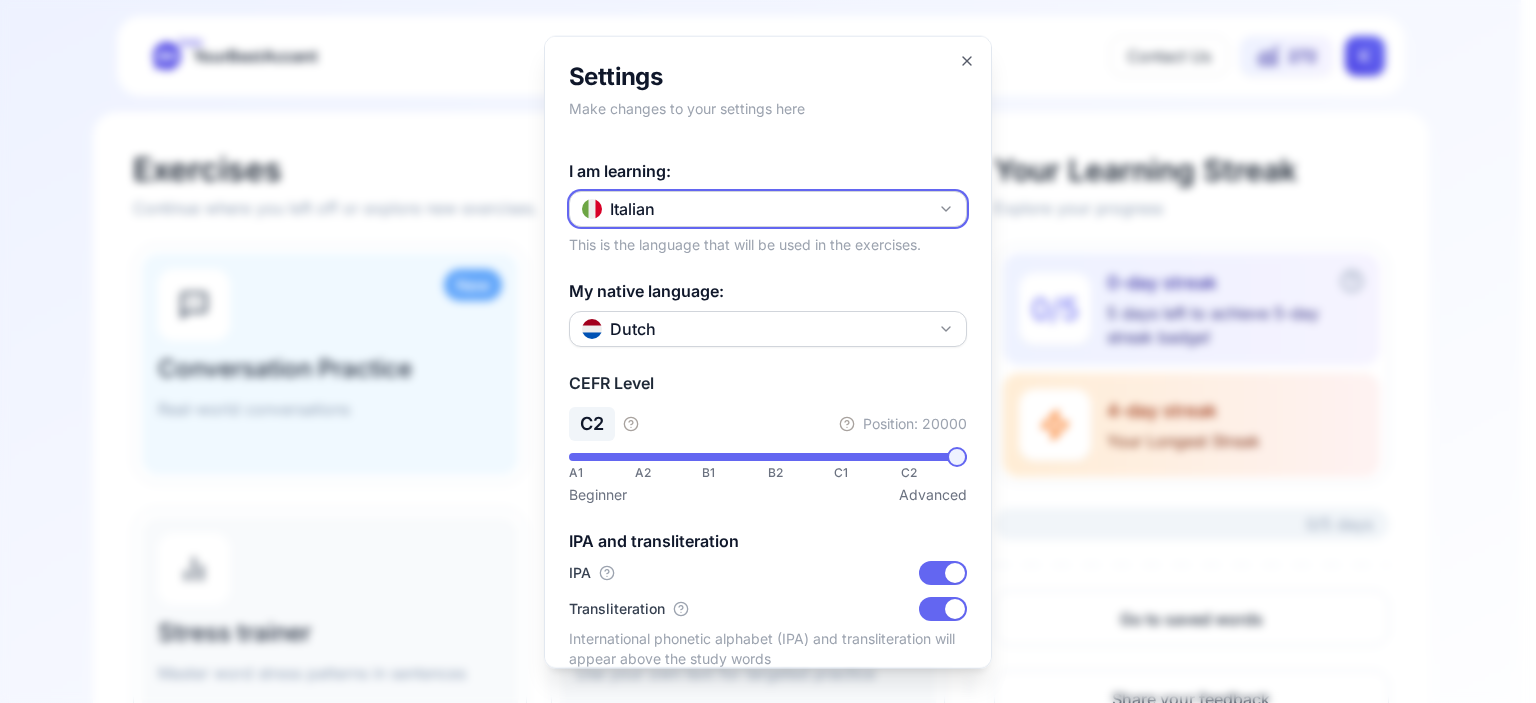 click on "Italian" at bounding box center [768, 208] 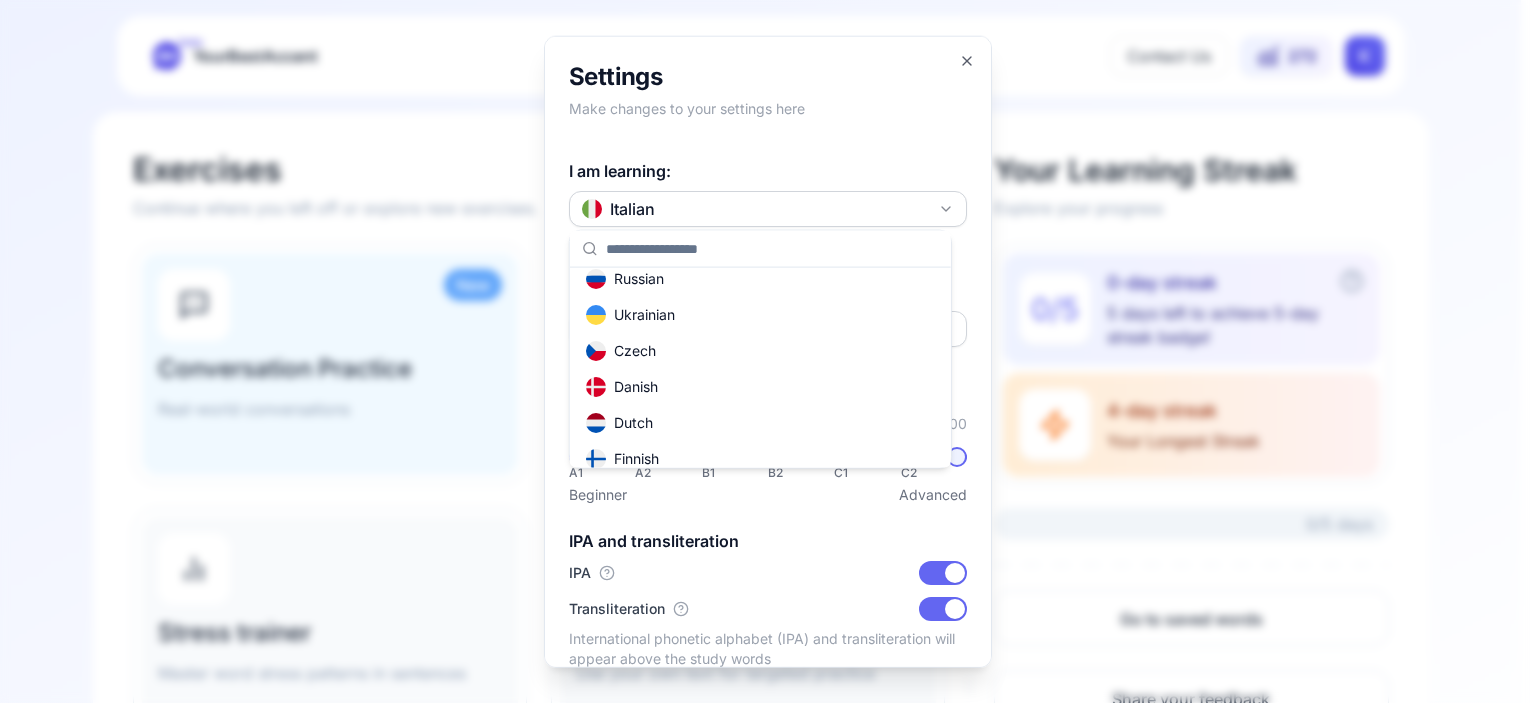 scroll, scrollTop: 264, scrollLeft: 0, axis: vertical 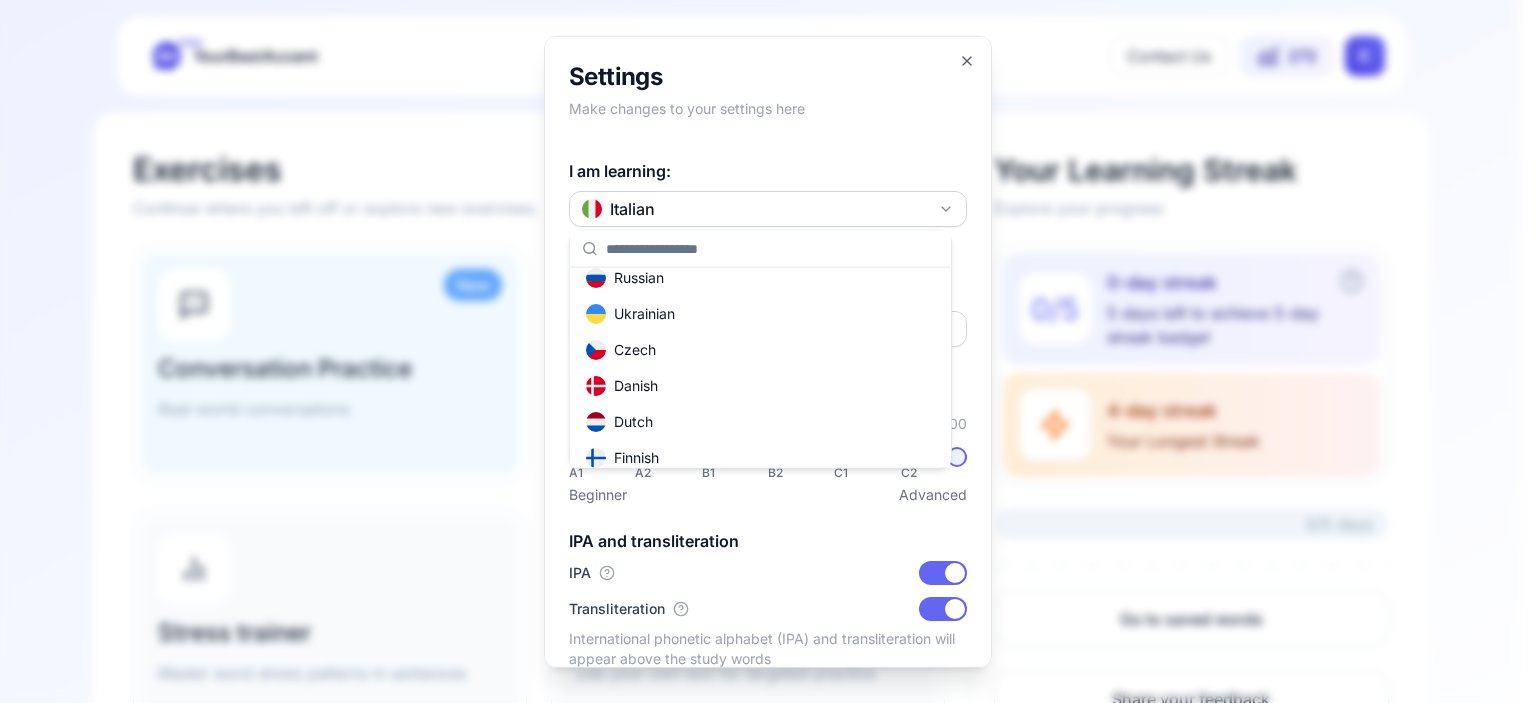 click on "Danish" at bounding box center [760, 386] 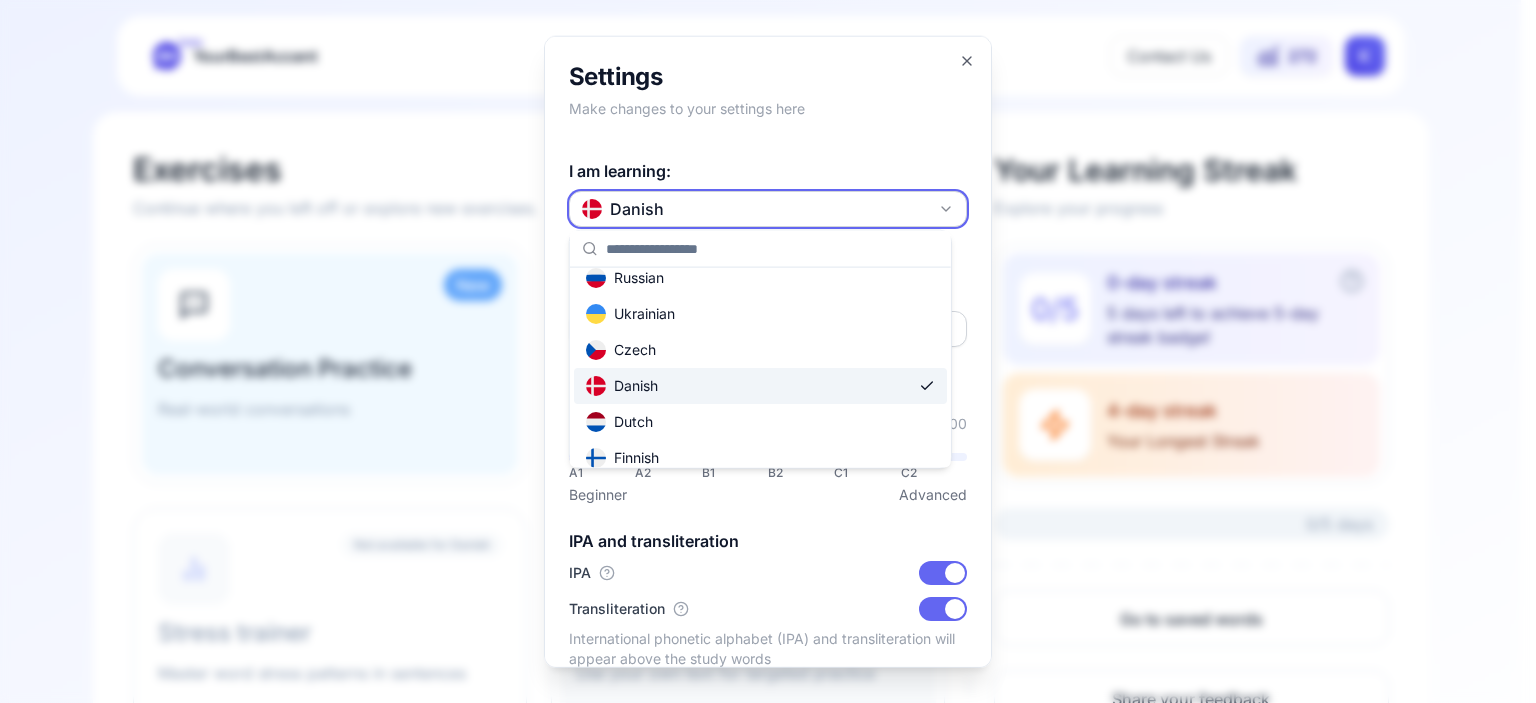 scroll, scrollTop: 0, scrollLeft: 0, axis: both 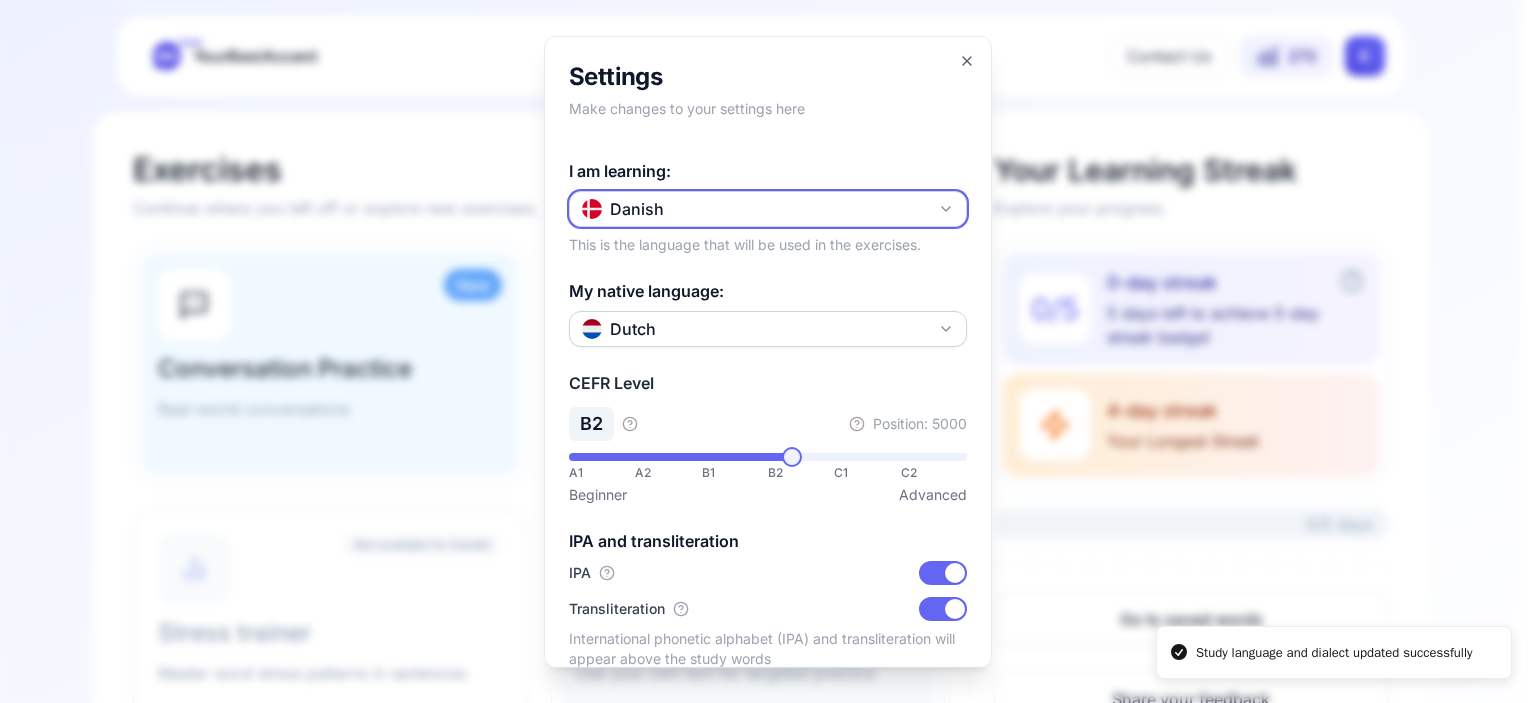 click on "Danish" at bounding box center [623, 208] 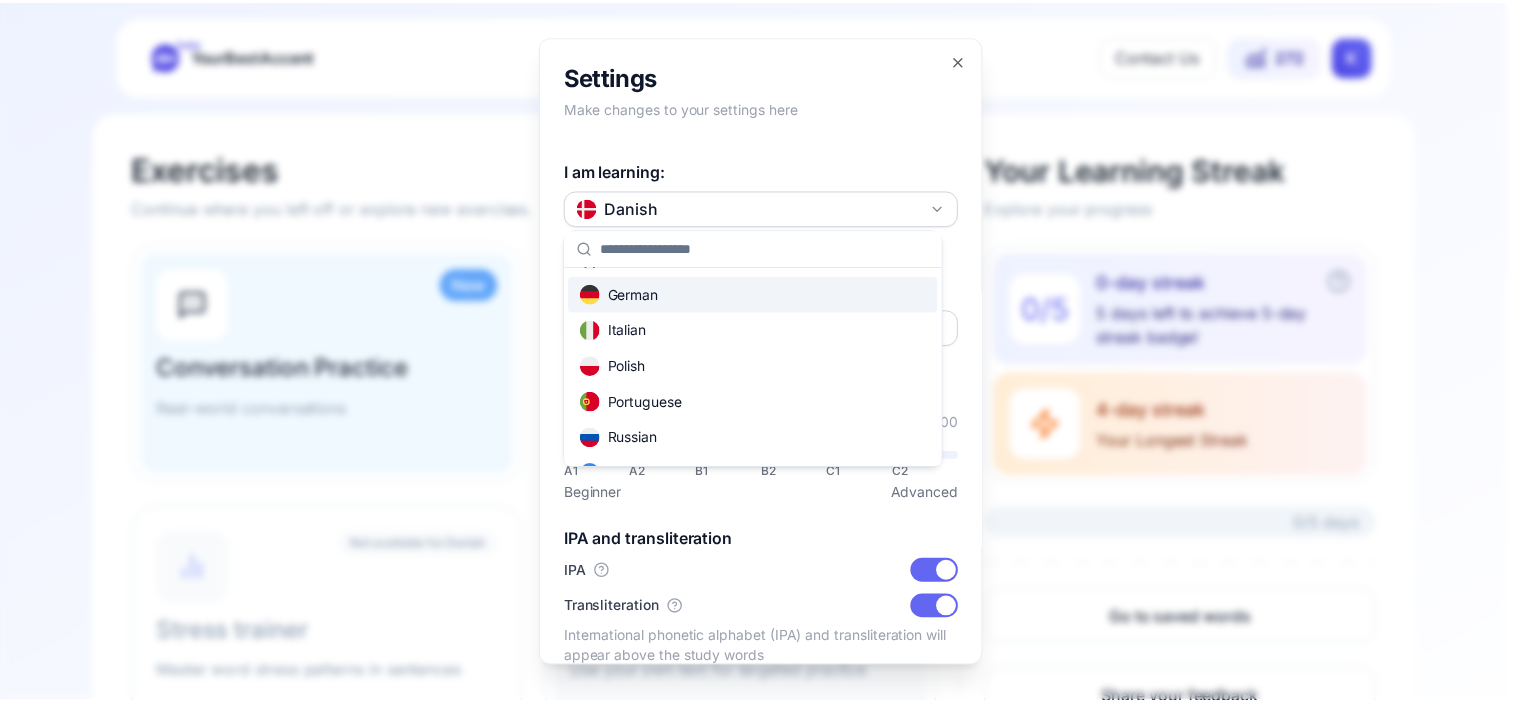 scroll, scrollTop: 104, scrollLeft: 0, axis: vertical 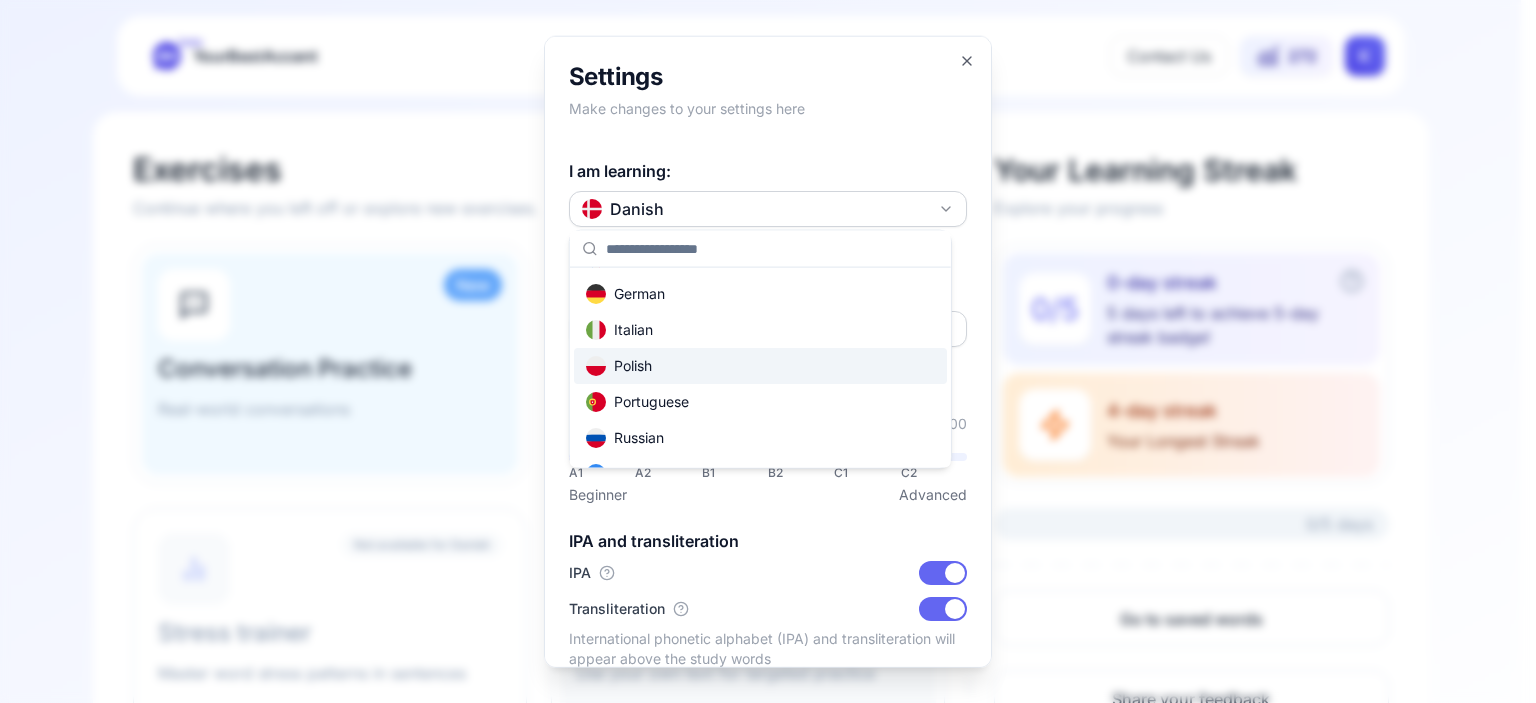 click on "Polish" at bounding box center [619, 366] 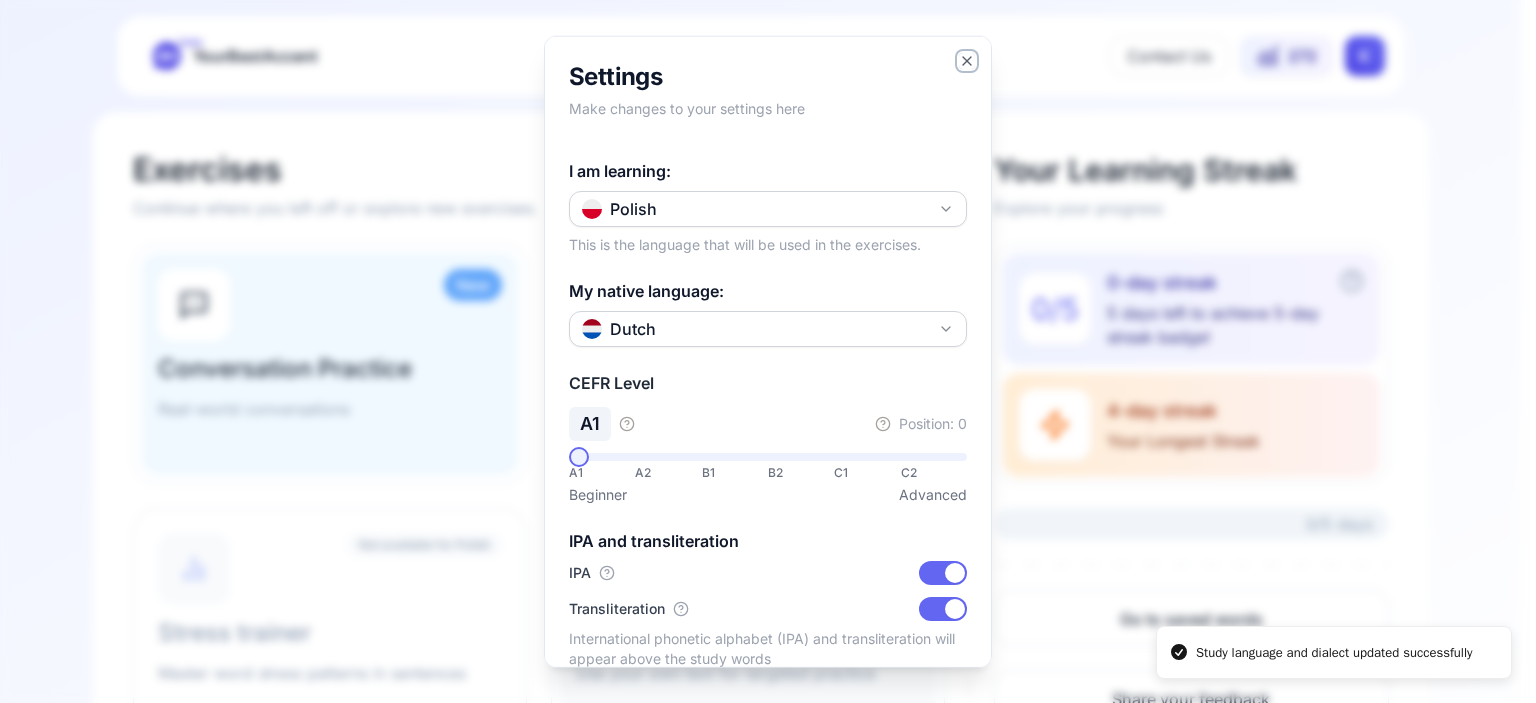 click 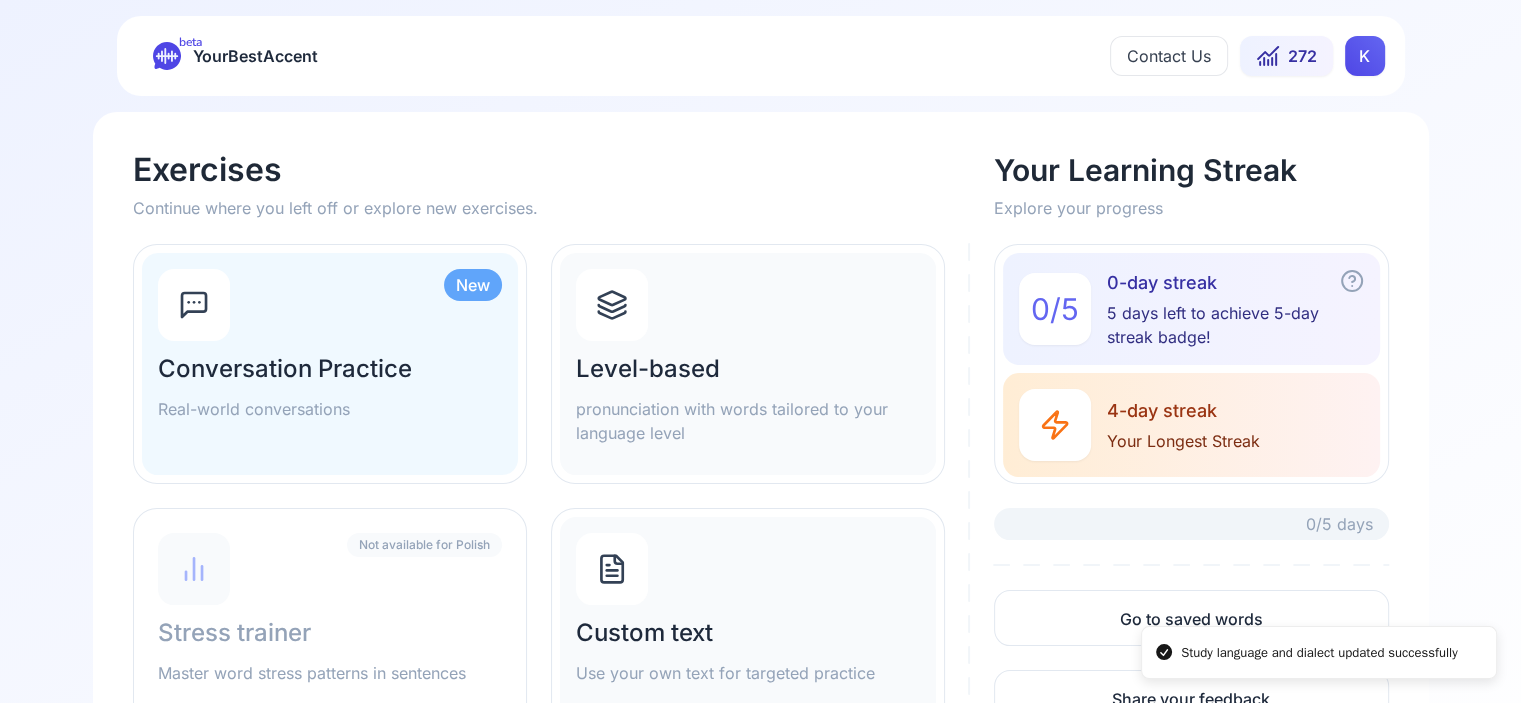 click on "Custom text Use your own text for targeted practice" at bounding box center (748, 628) 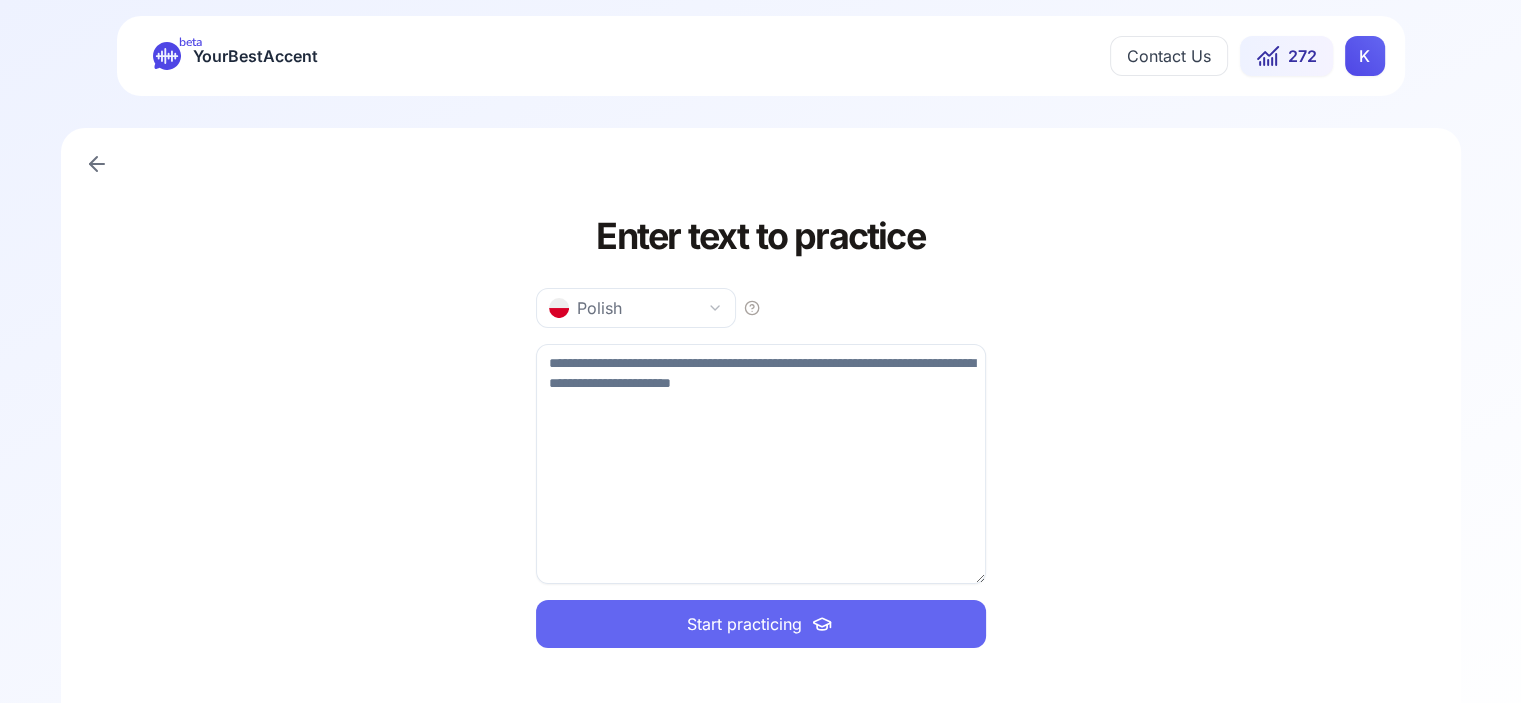 click at bounding box center [761, 464] 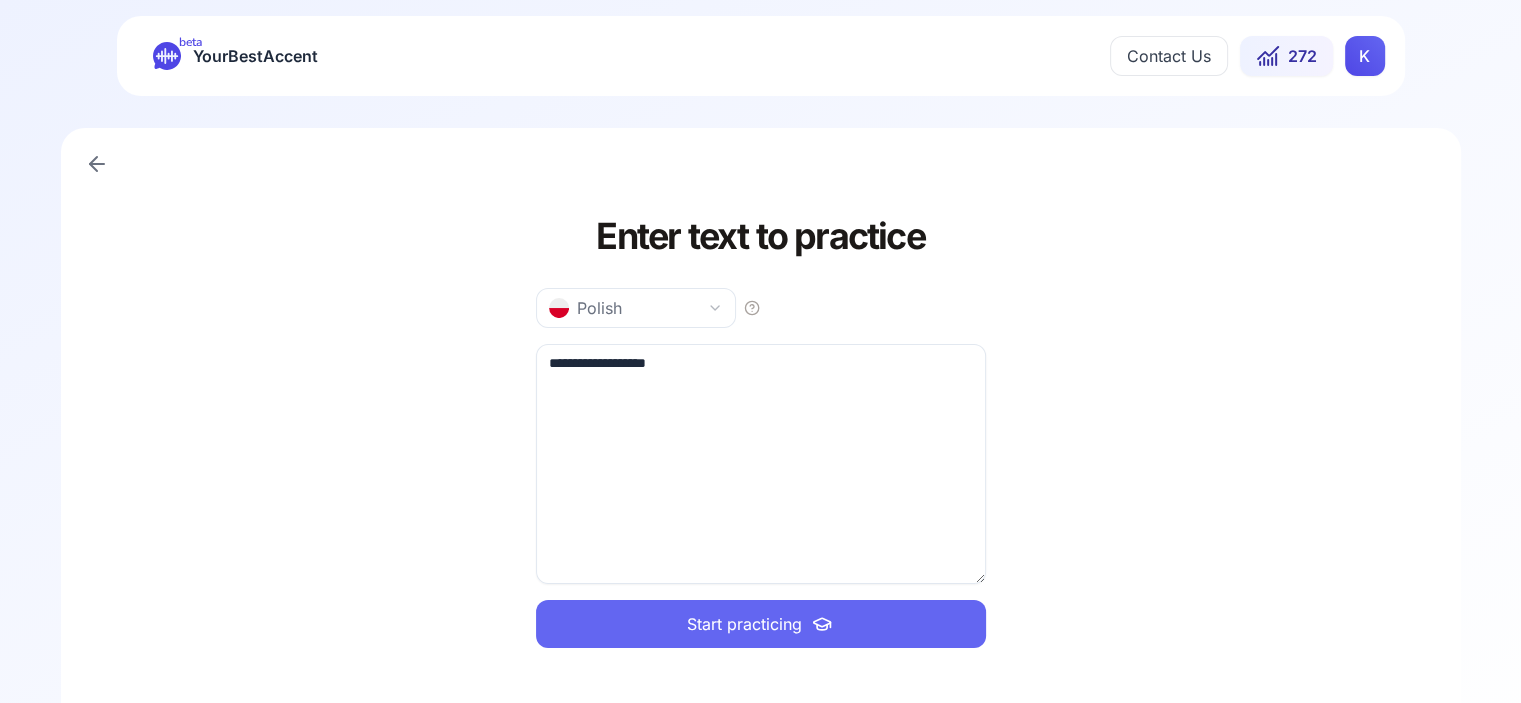 type on "**********" 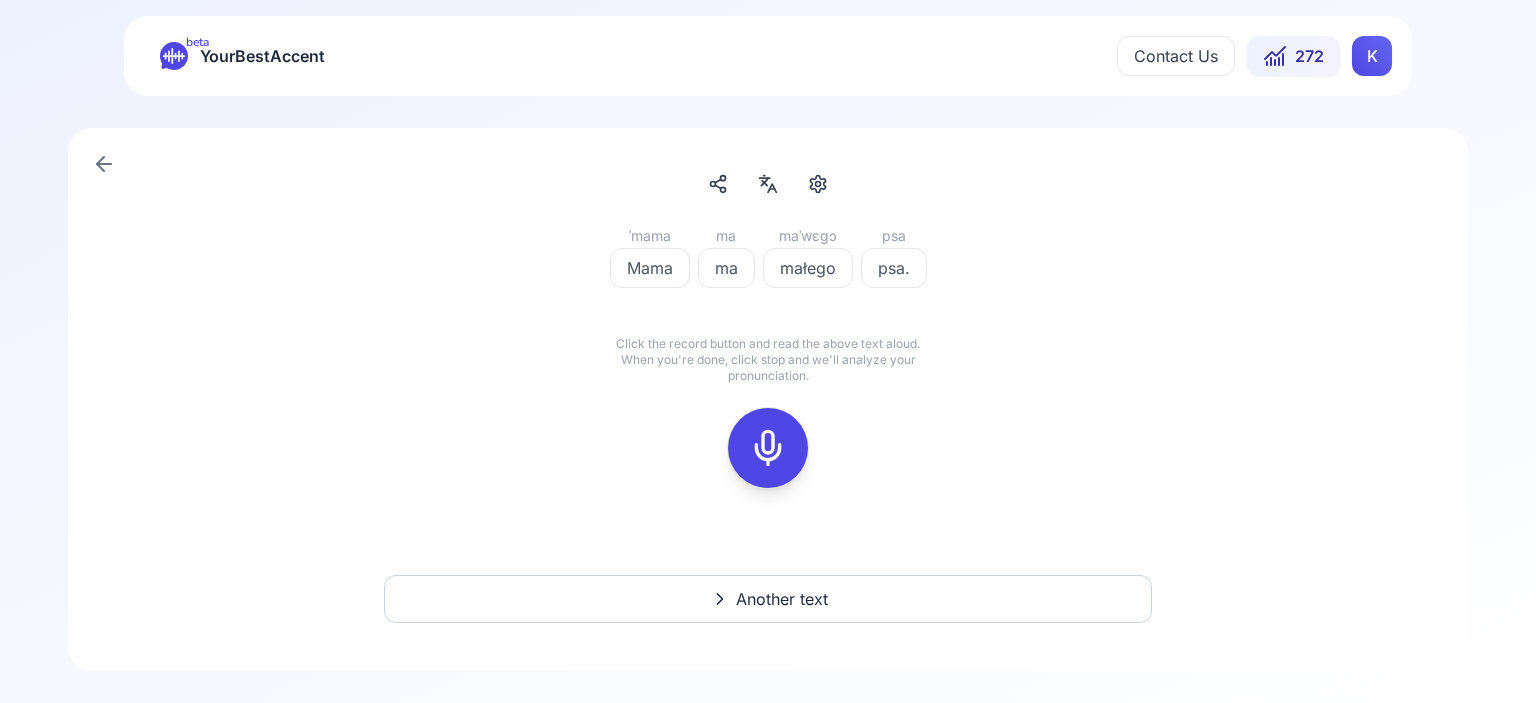 click 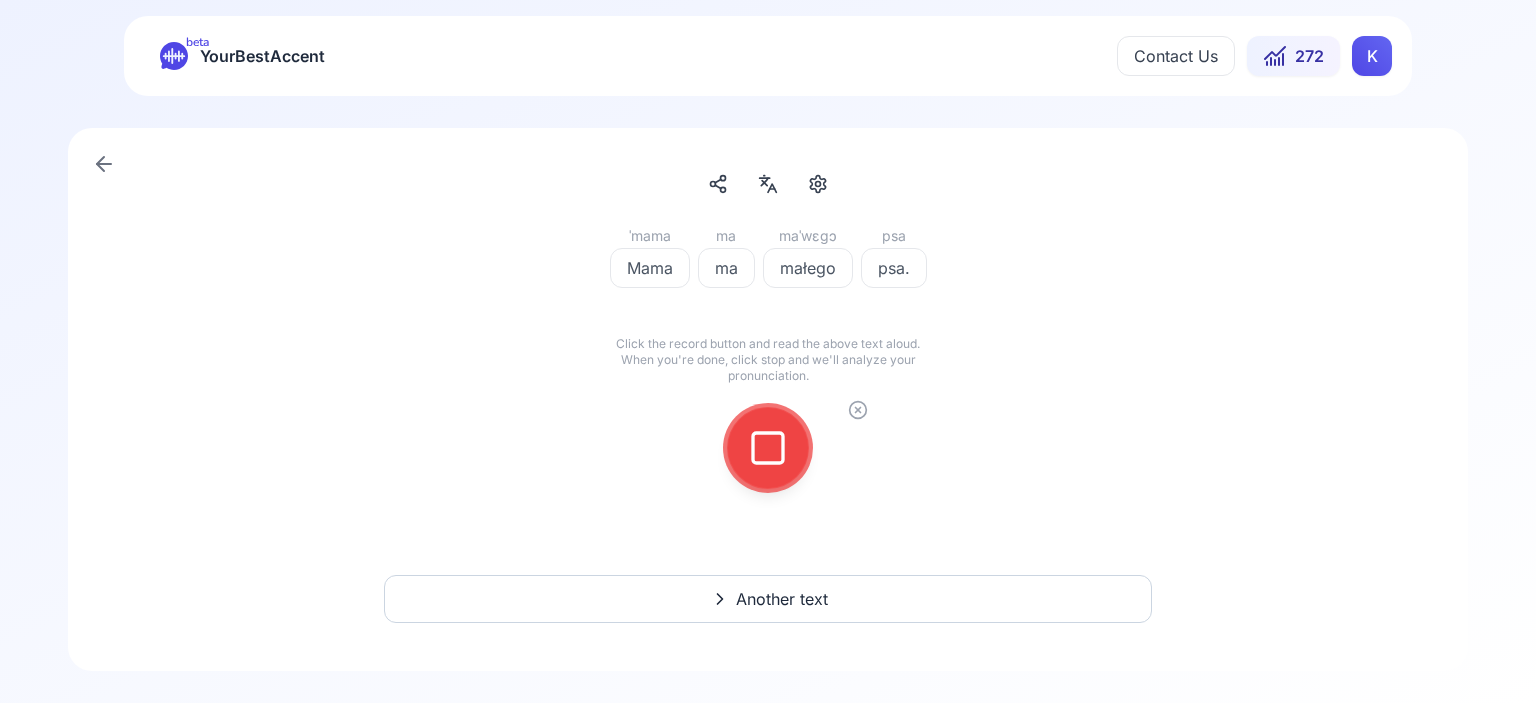 click 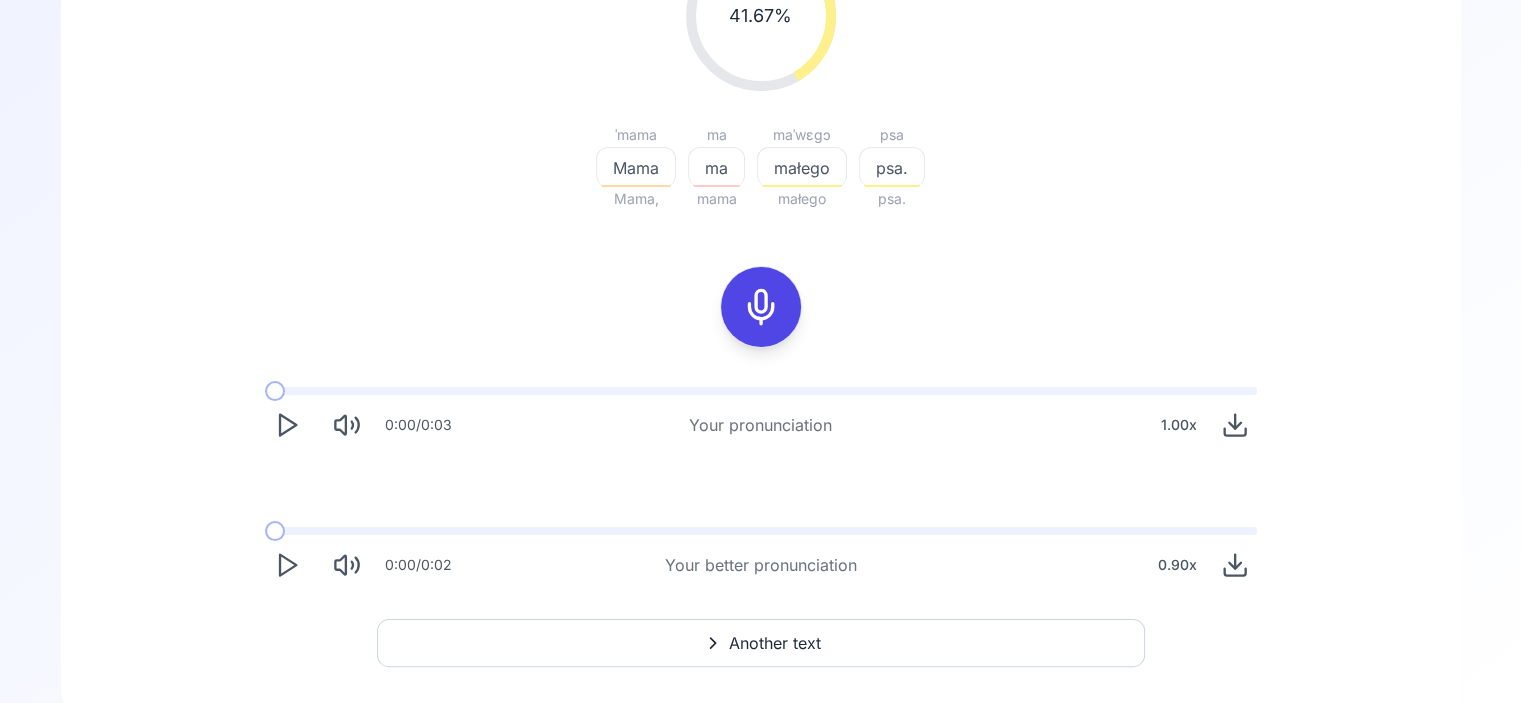 scroll, scrollTop: 343, scrollLeft: 0, axis: vertical 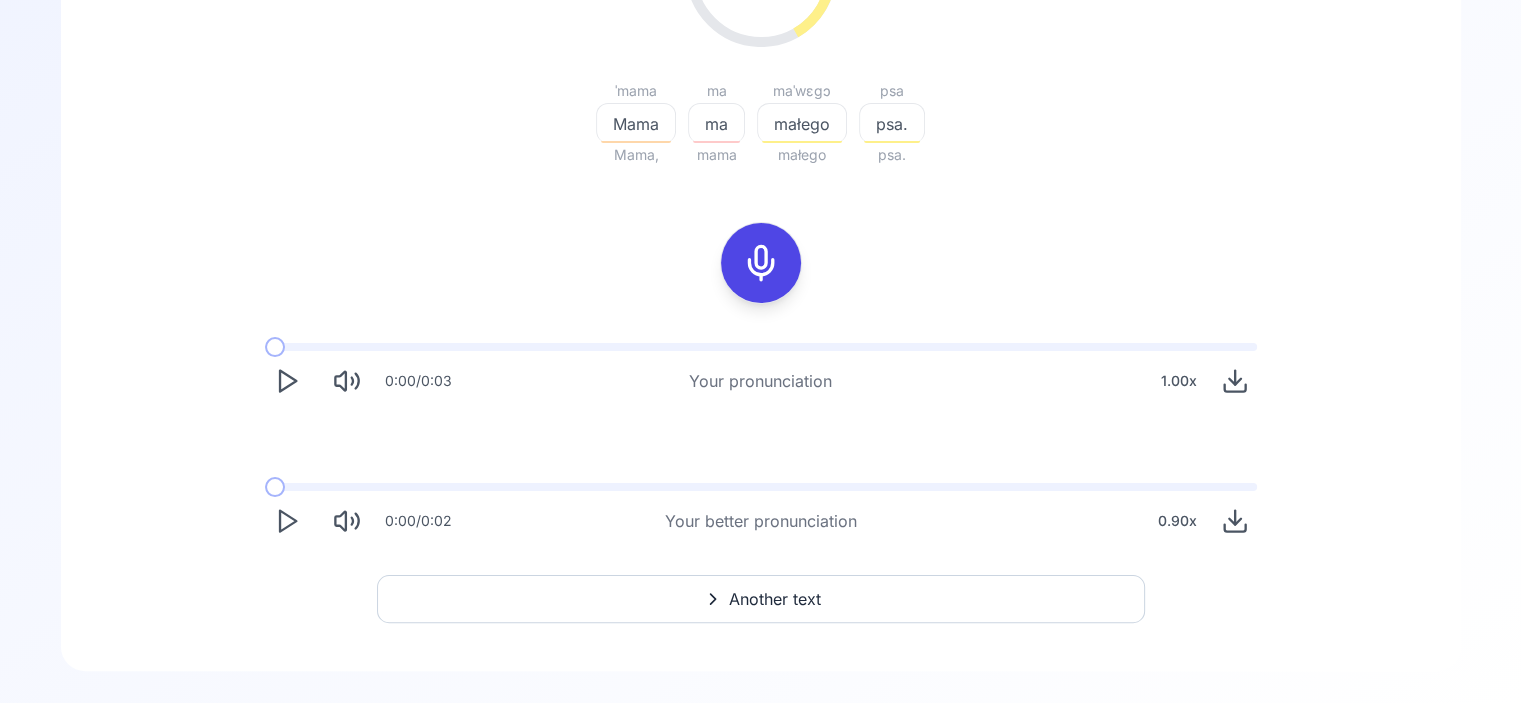 click 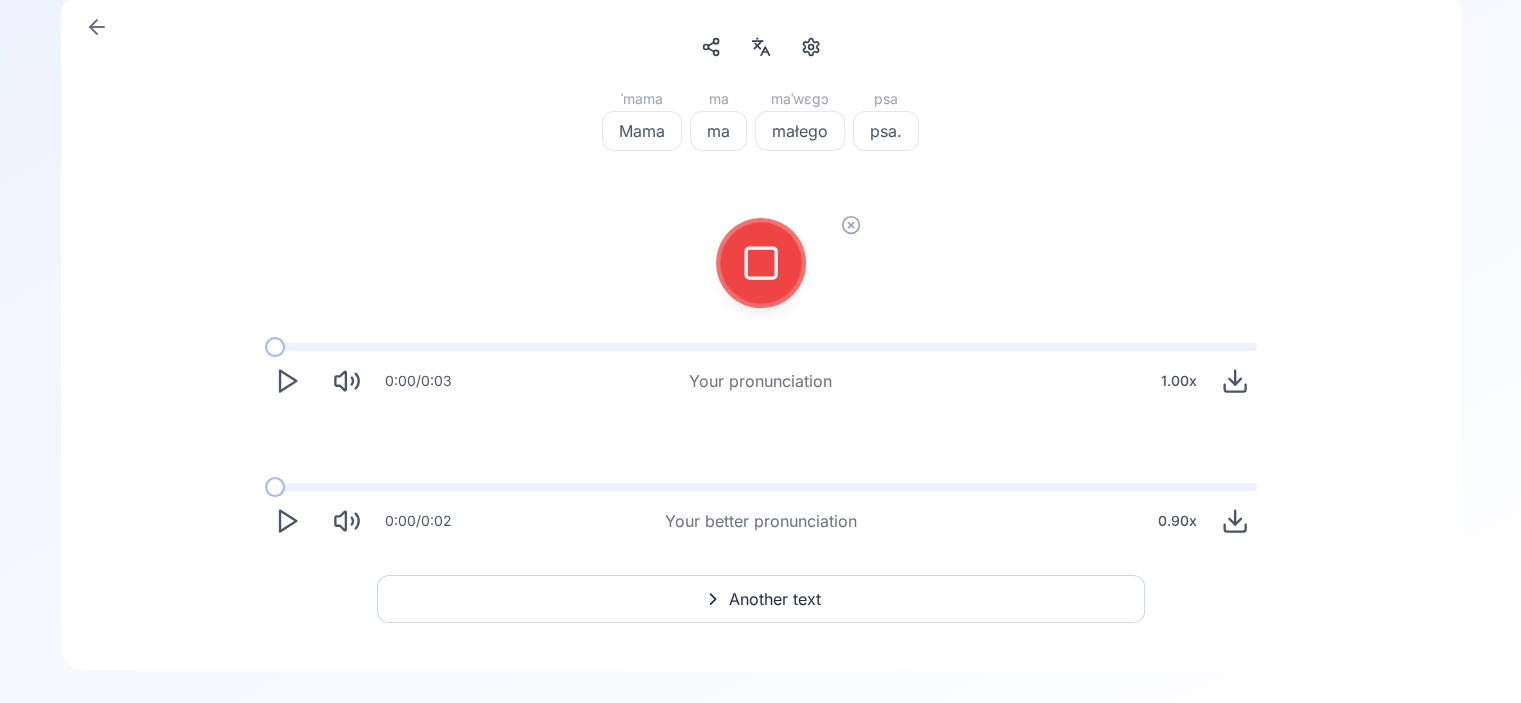 scroll, scrollTop: 136, scrollLeft: 0, axis: vertical 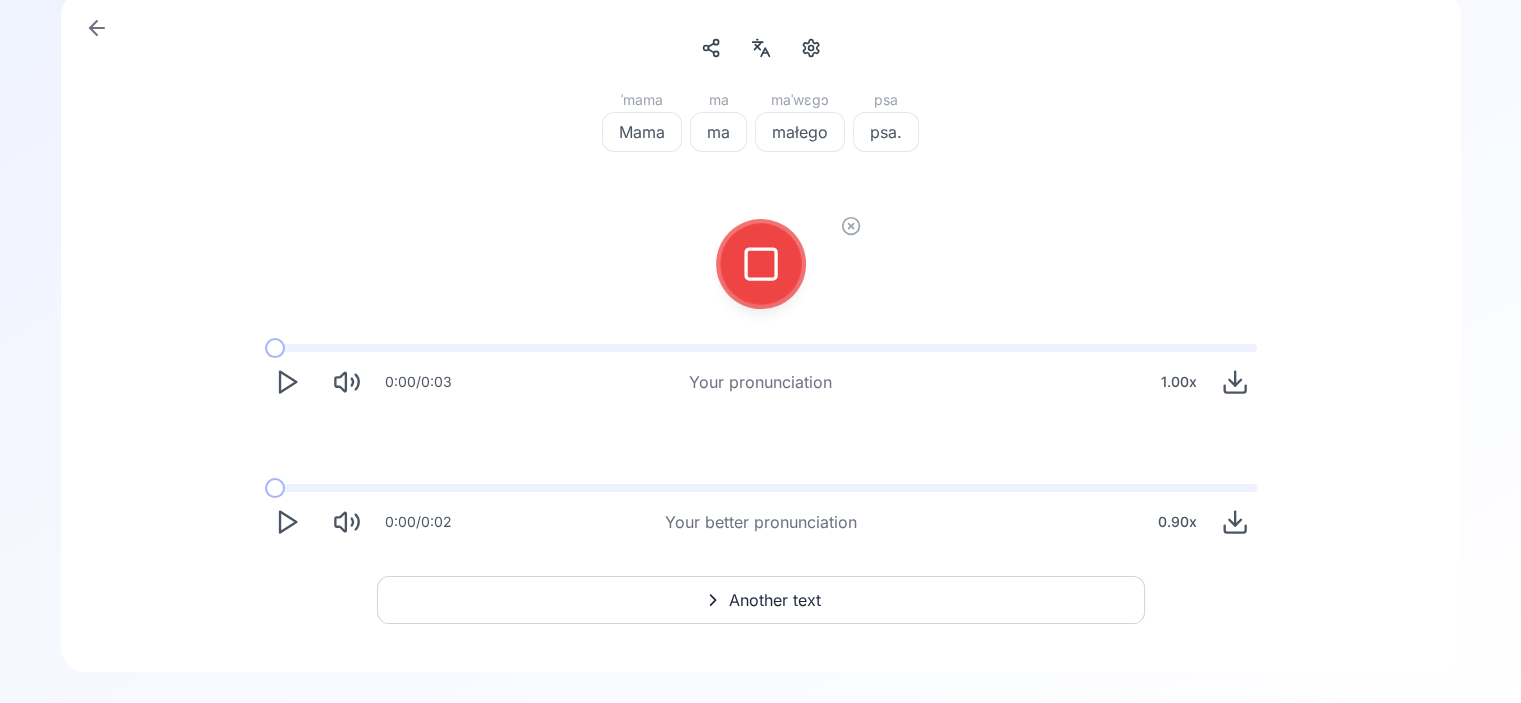 click 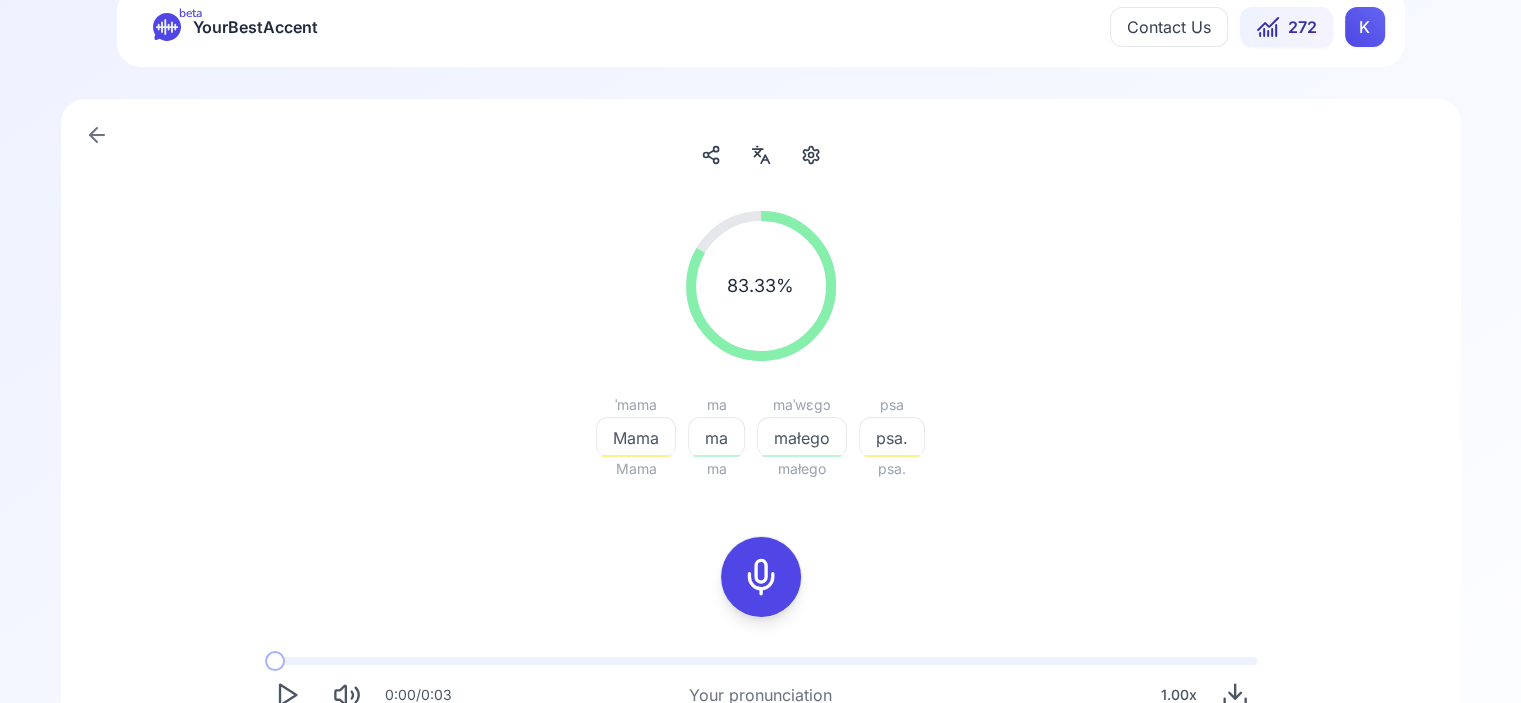 scroll, scrollTop: 0, scrollLeft: 0, axis: both 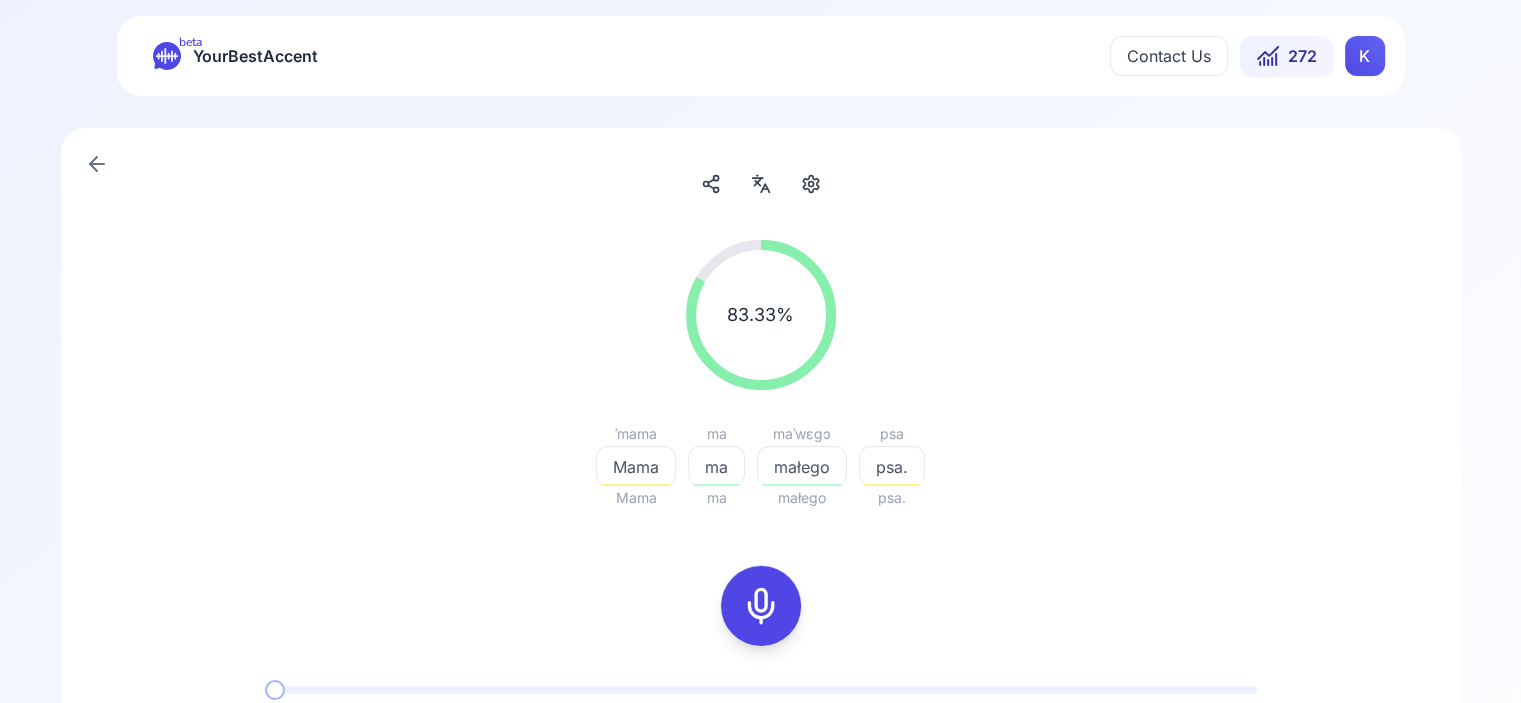 click 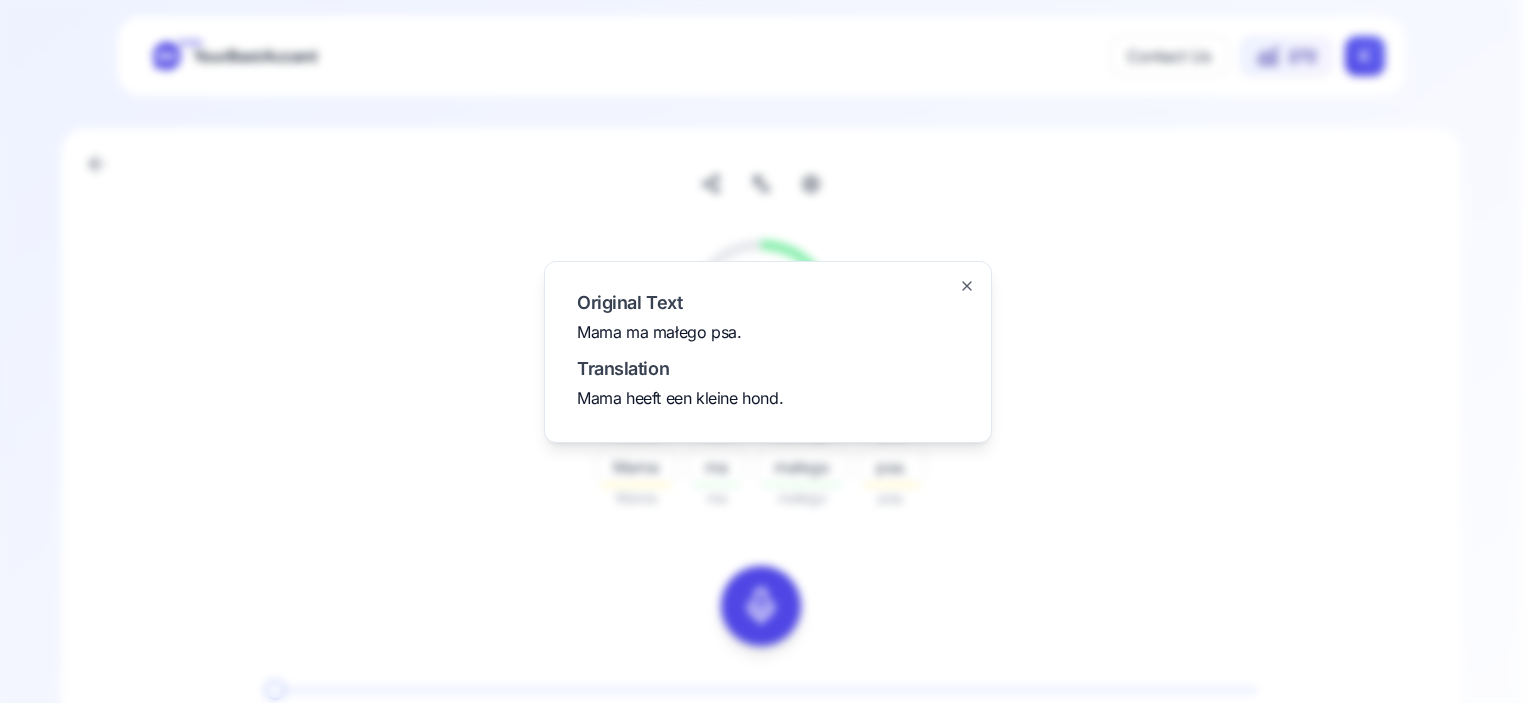 click at bounding box center (768, 351) 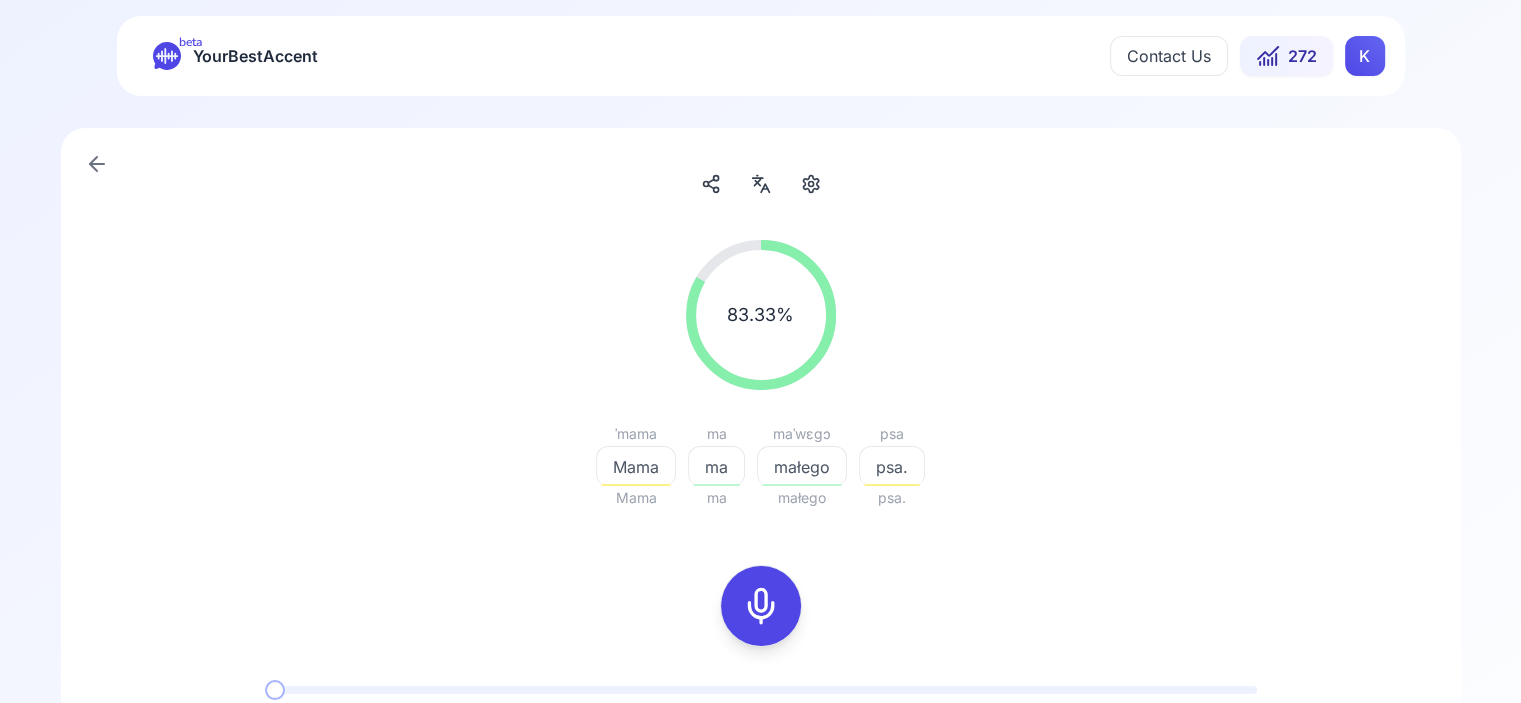 scroll, scrollTop: 359, scrollLeft: 0, axis: vertical 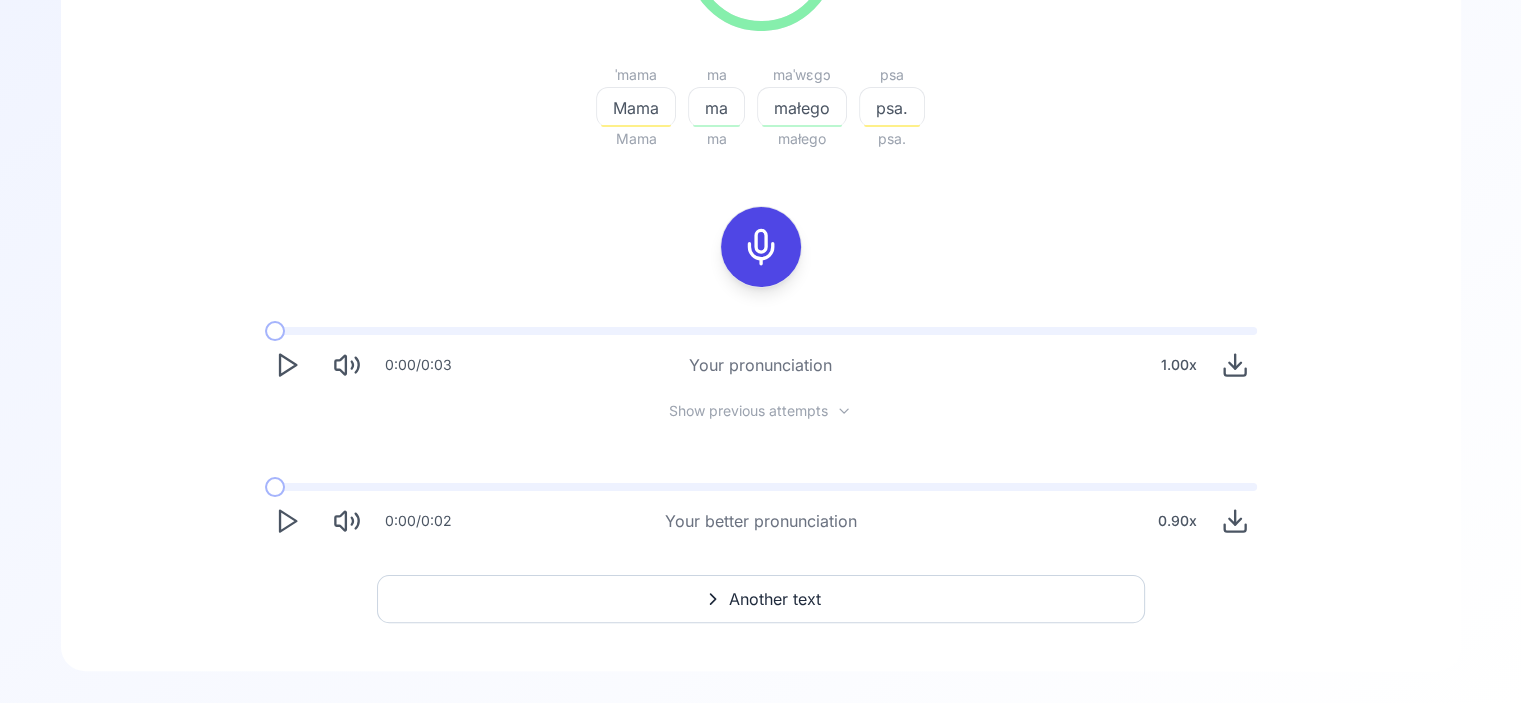 click on "Another text" at bounding box center (761, 599) 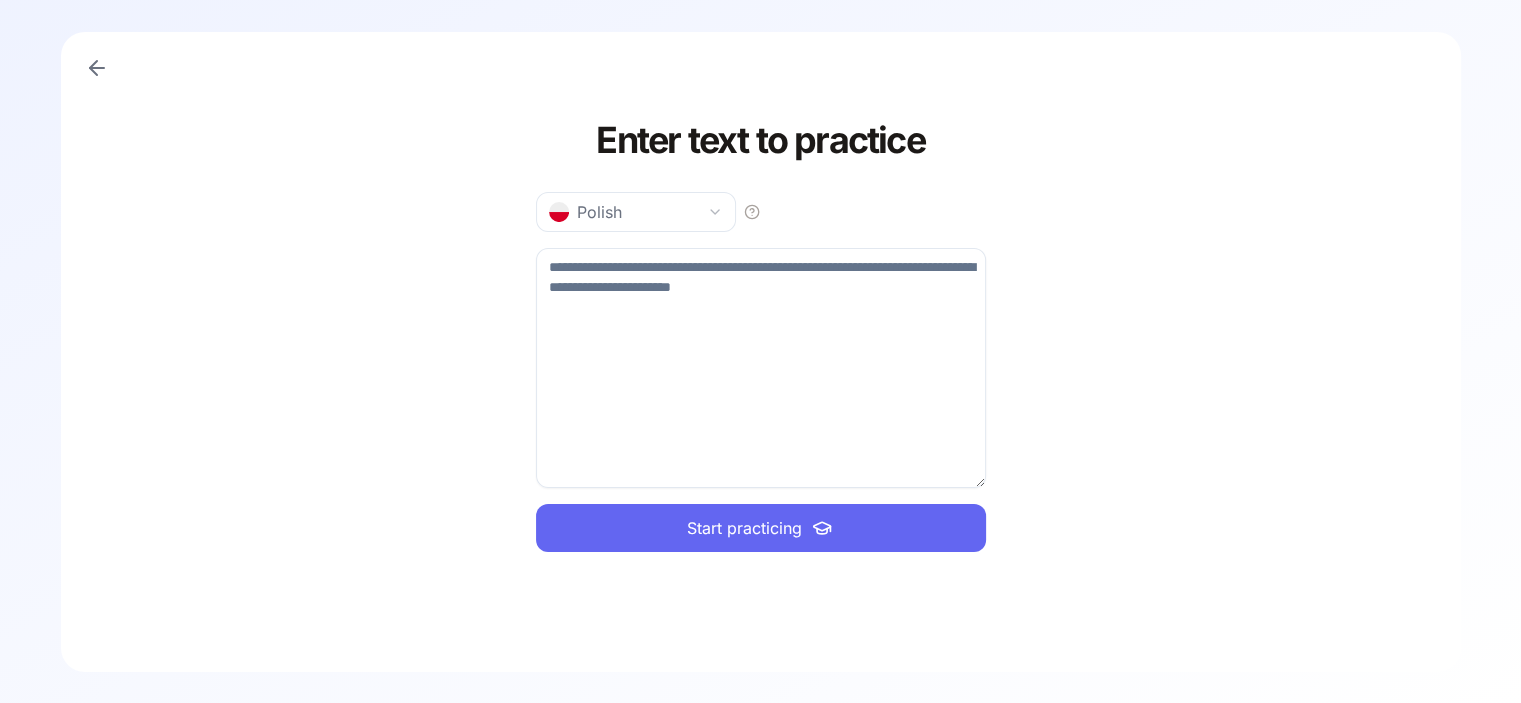 click at bounding box center (761, 368) 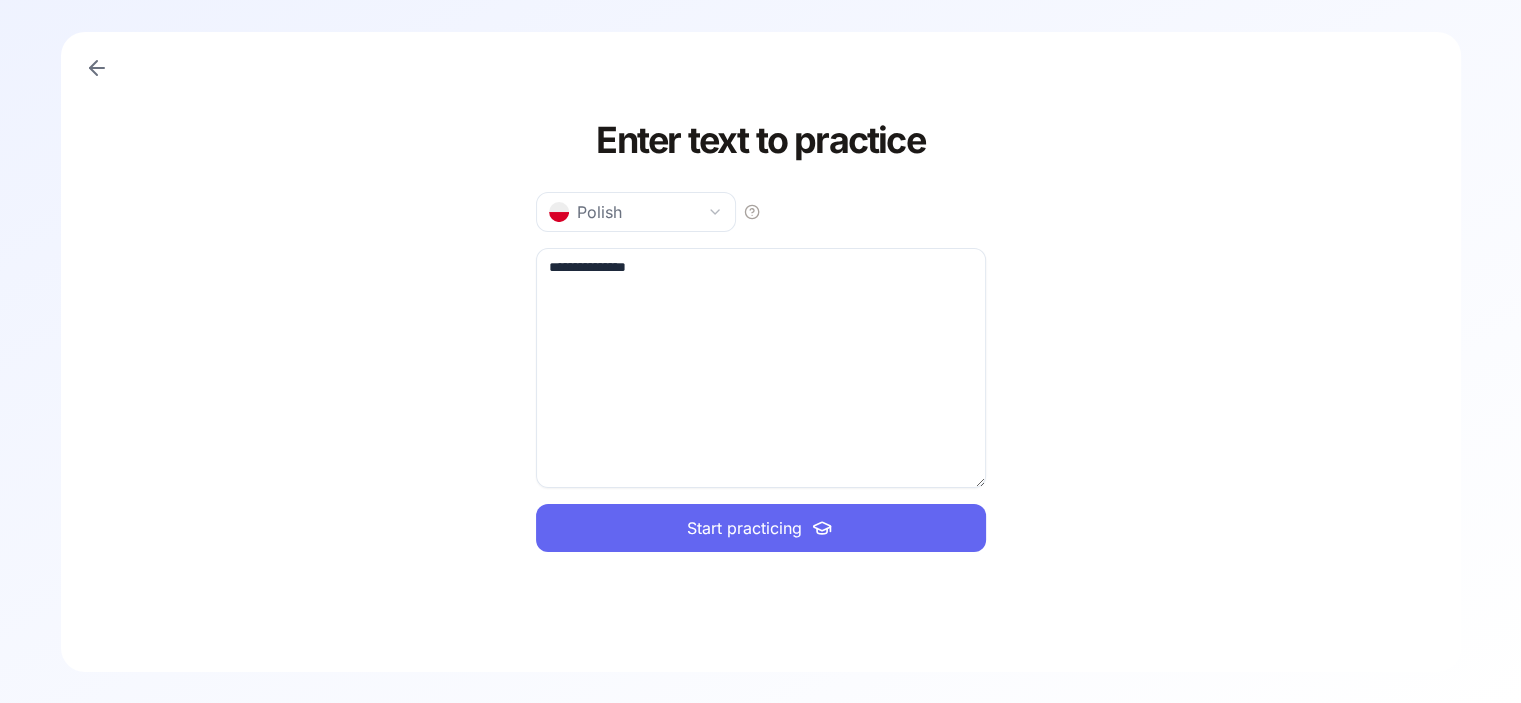 type on "**********" 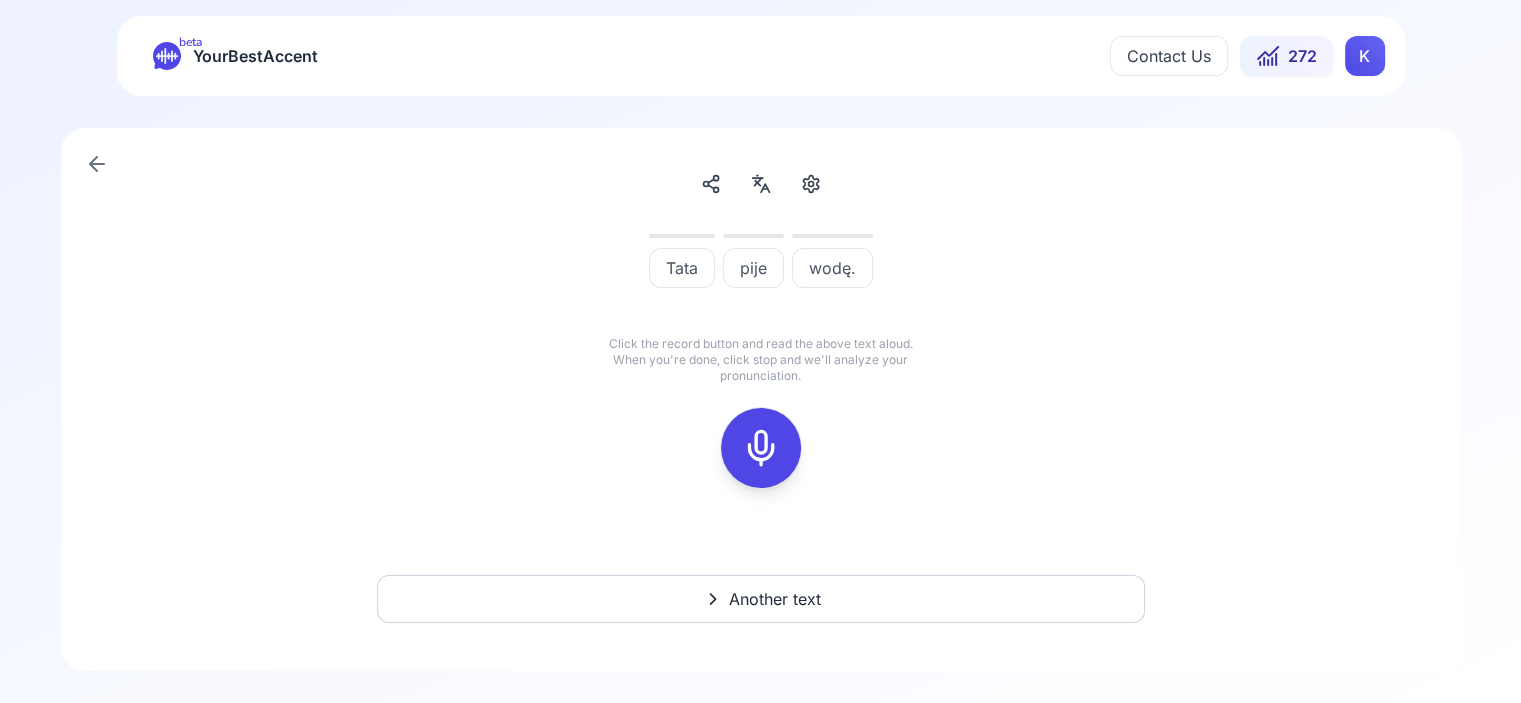 scroll, scrollTop: 0, scrollLeft: 0, axis: both 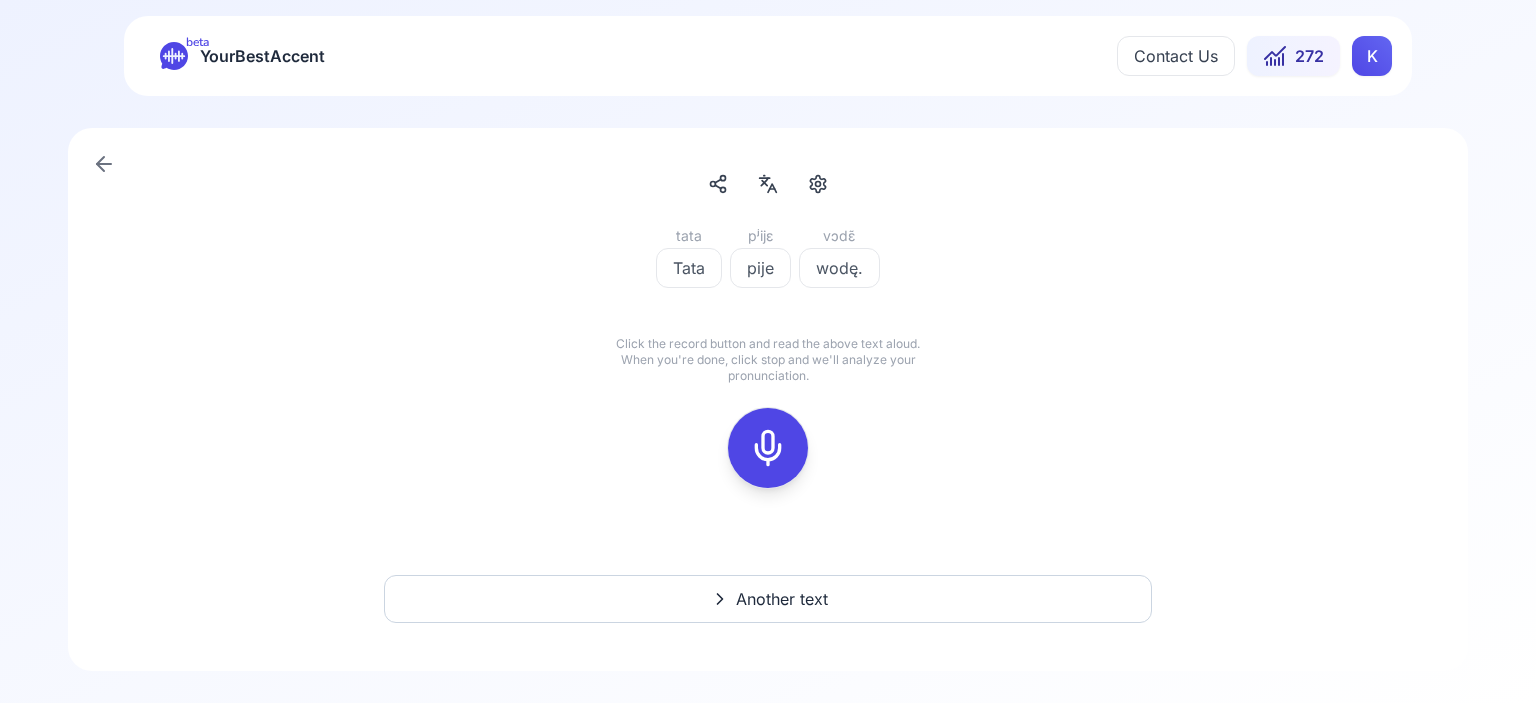 click 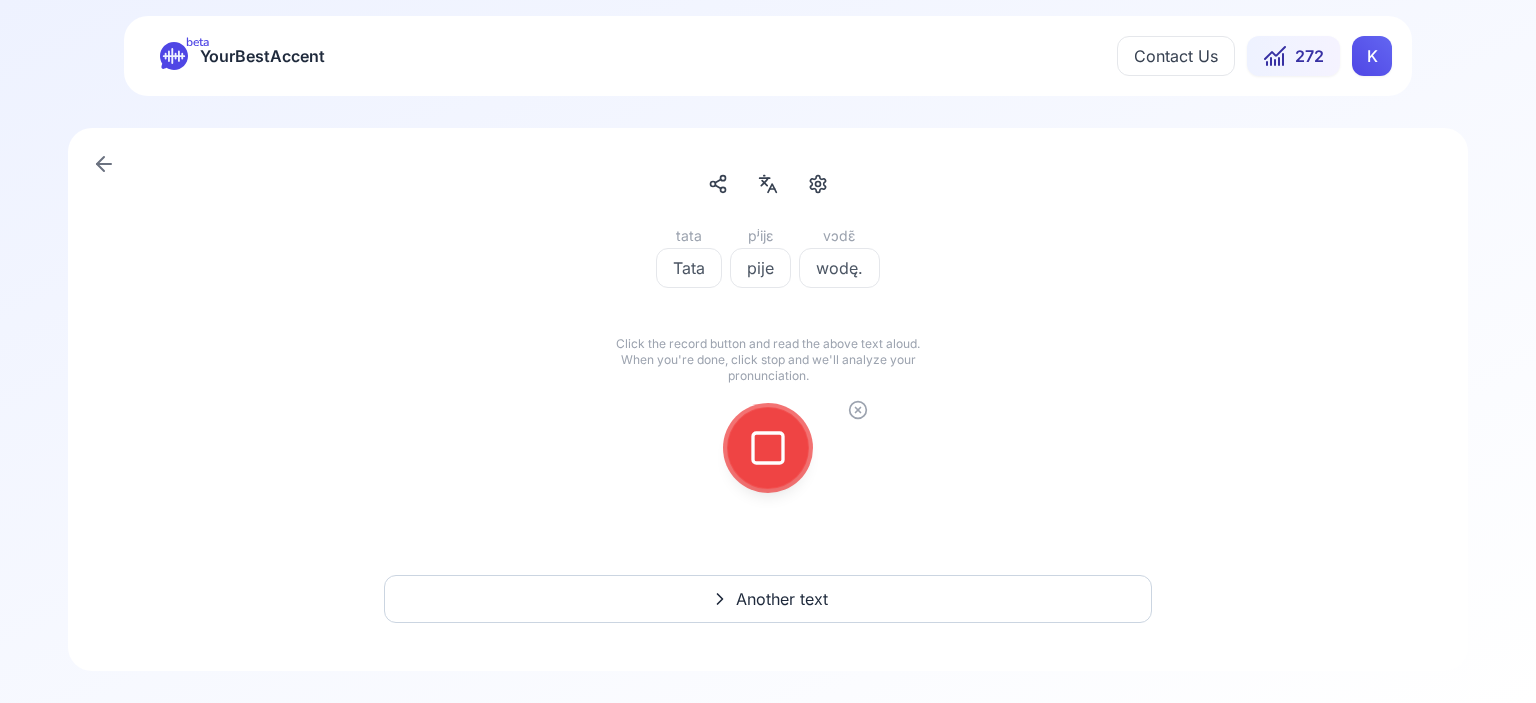 click 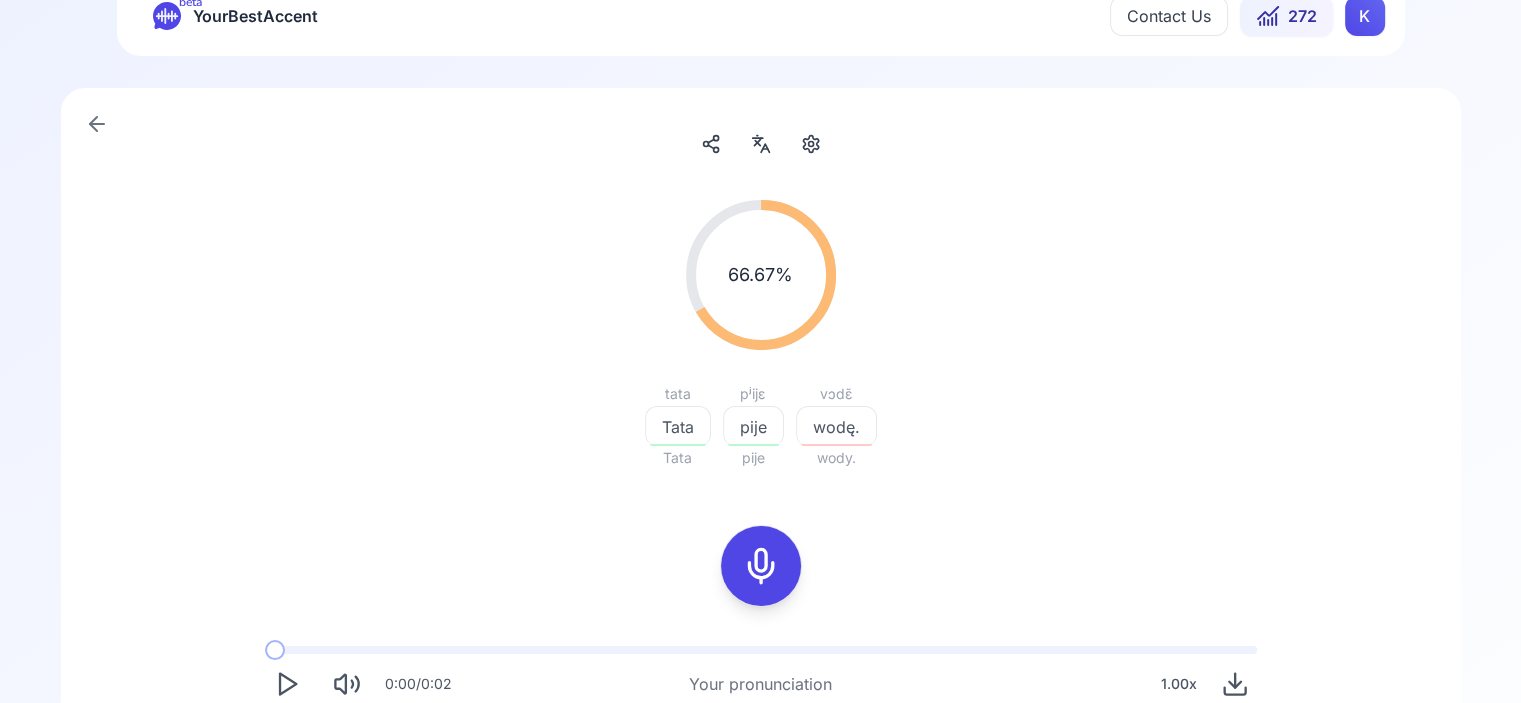 scroll, scrollTop: 0, scrollLeft: 0, axis: both 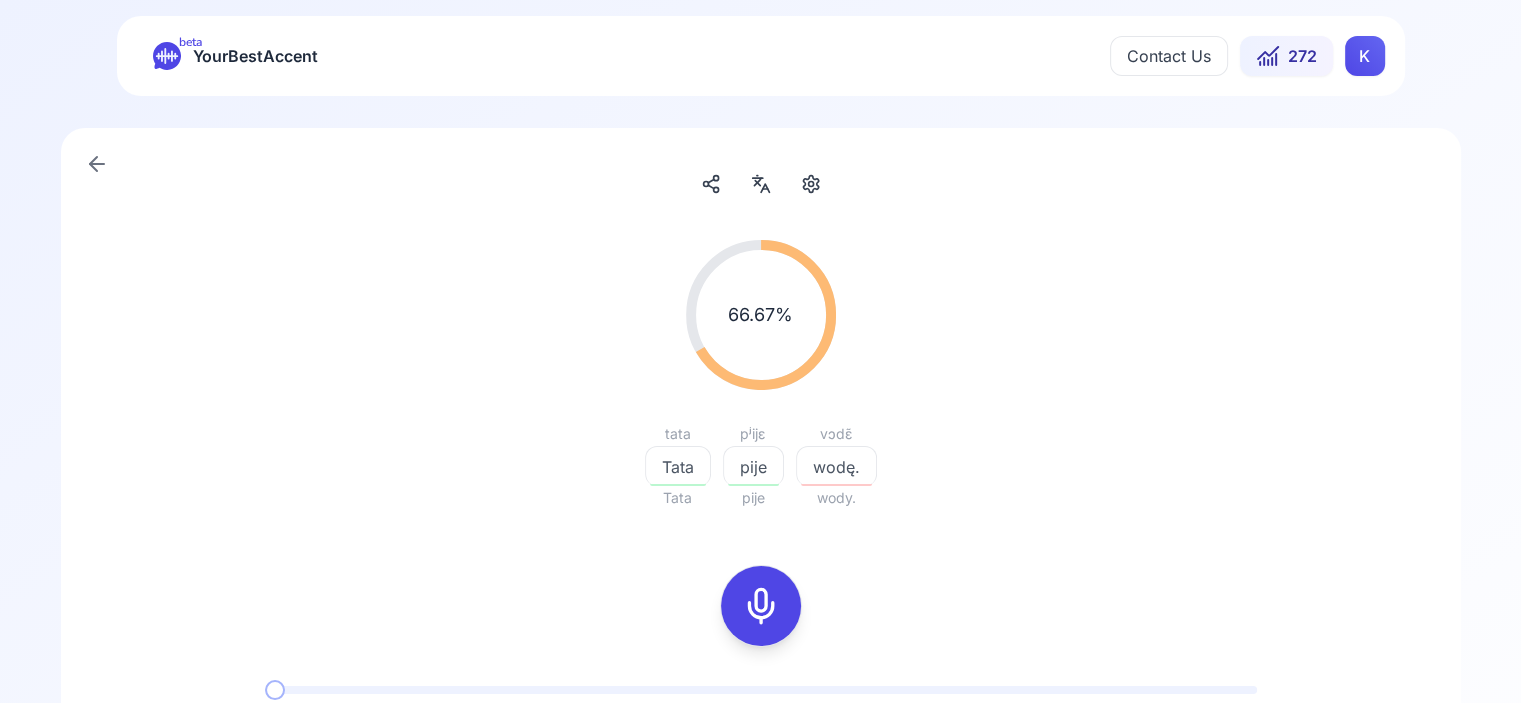 click 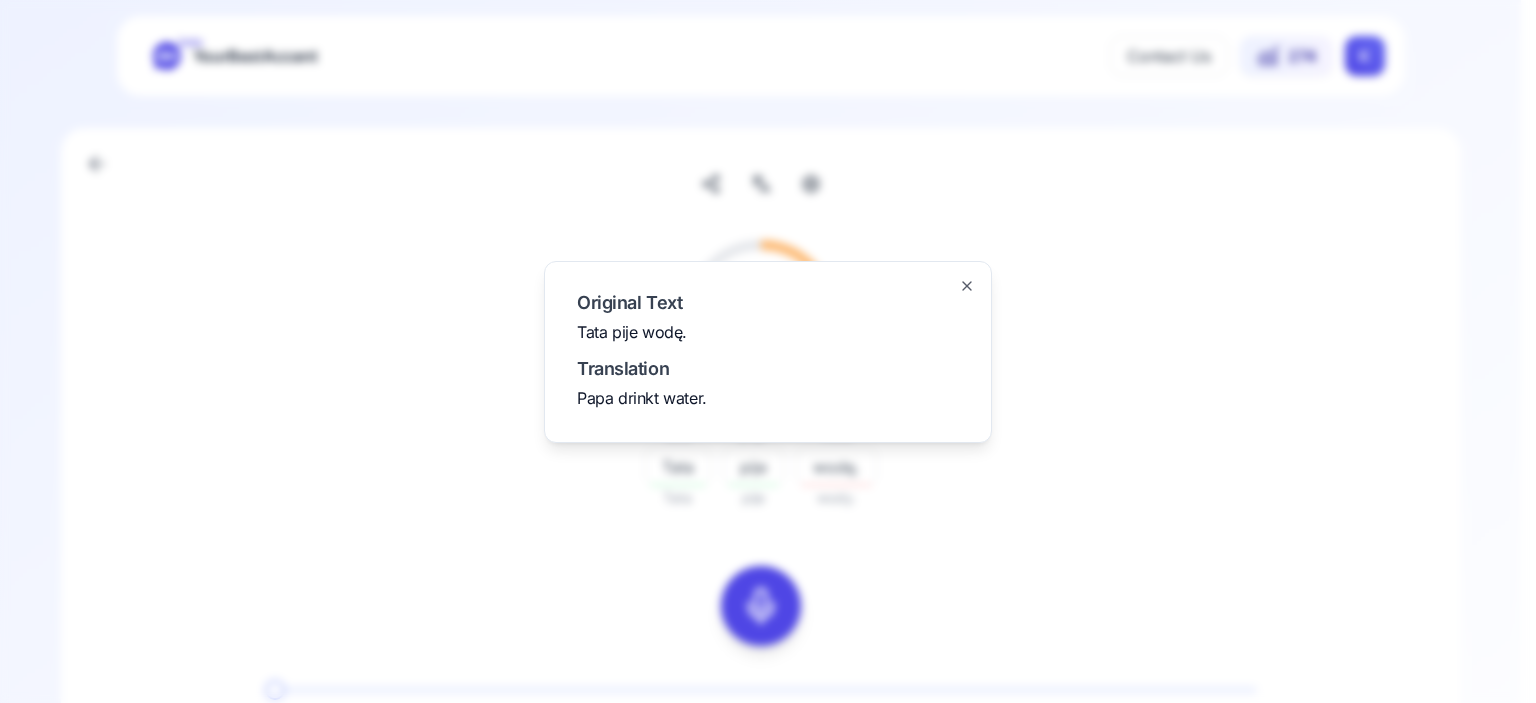 click at bounding box center [768, 351] 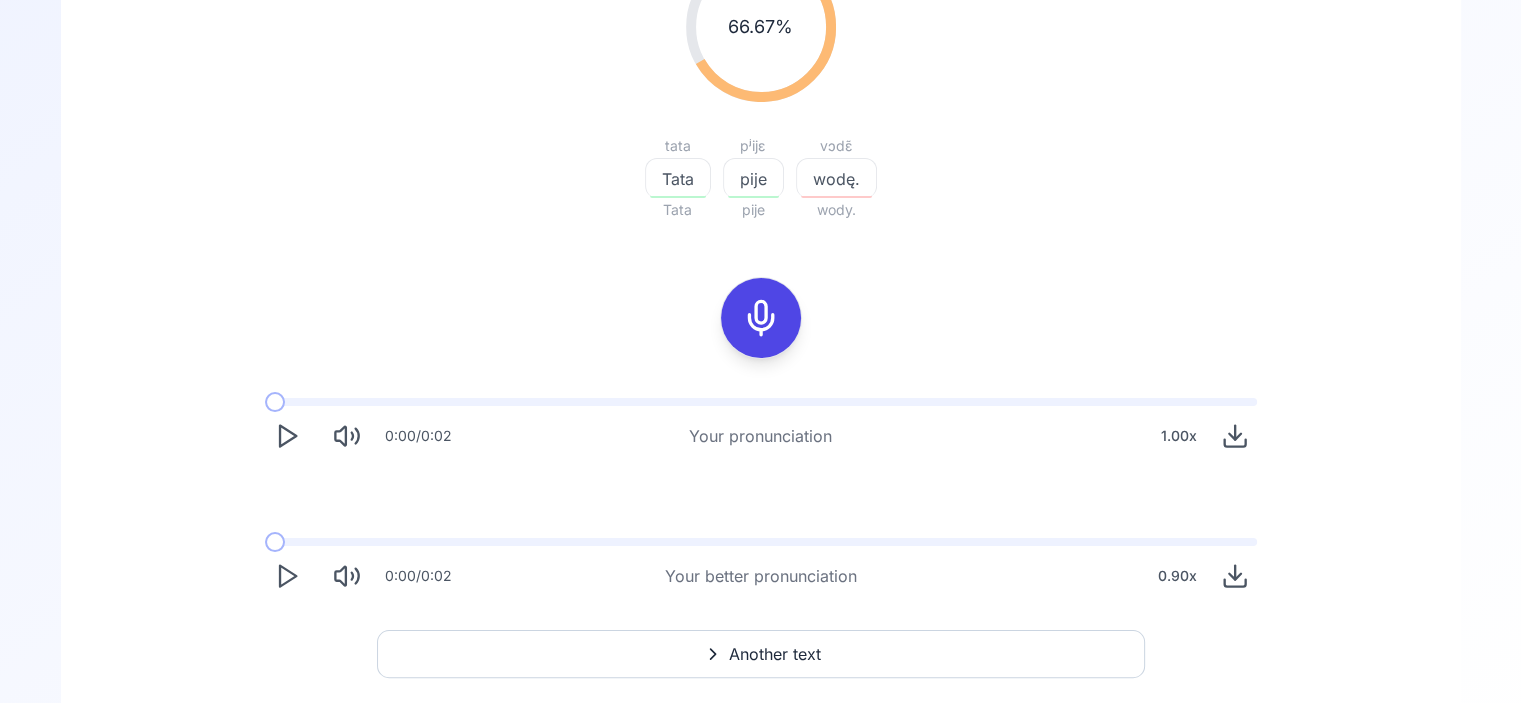 scroll, scrollTop: 299, scrollLeft: 0, axis: vertical 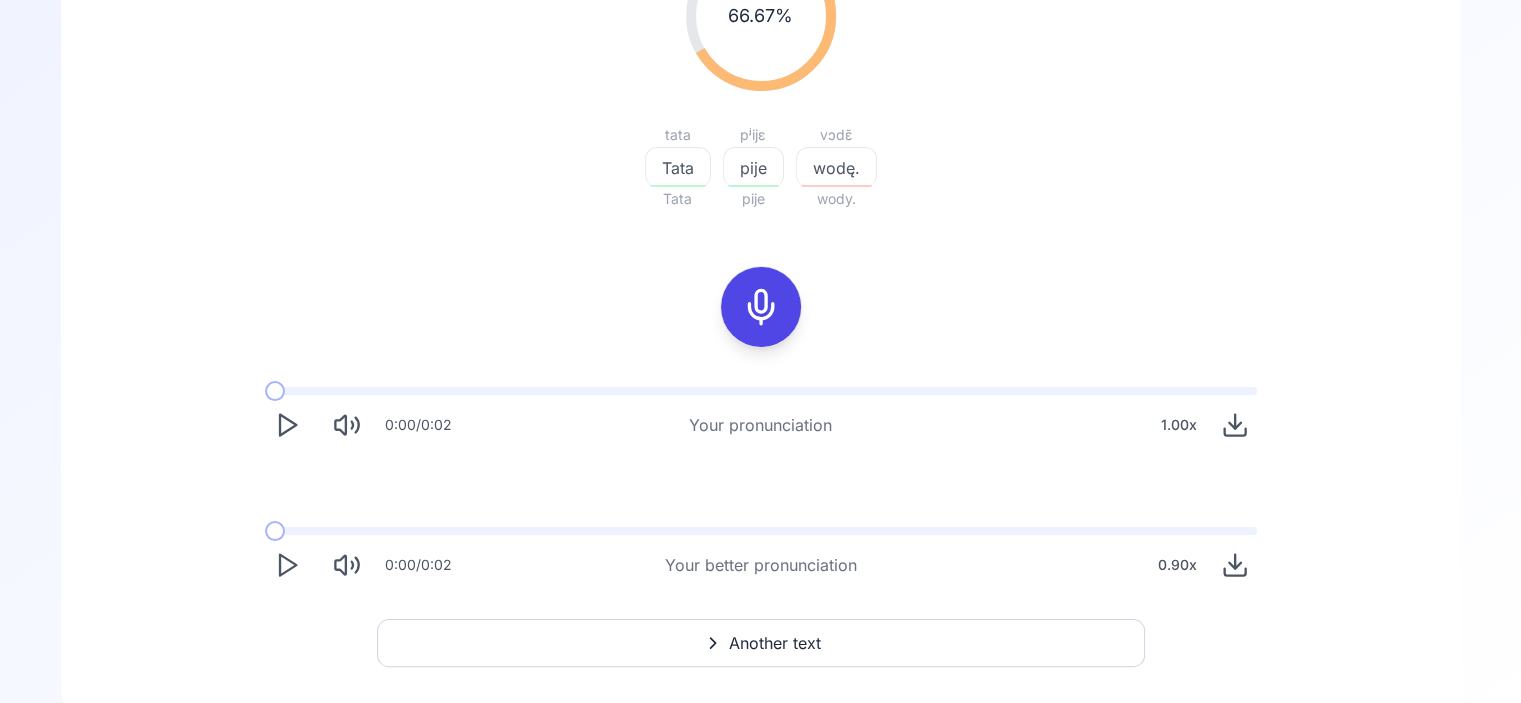 click on "wody." at bounding box center [836, 199] 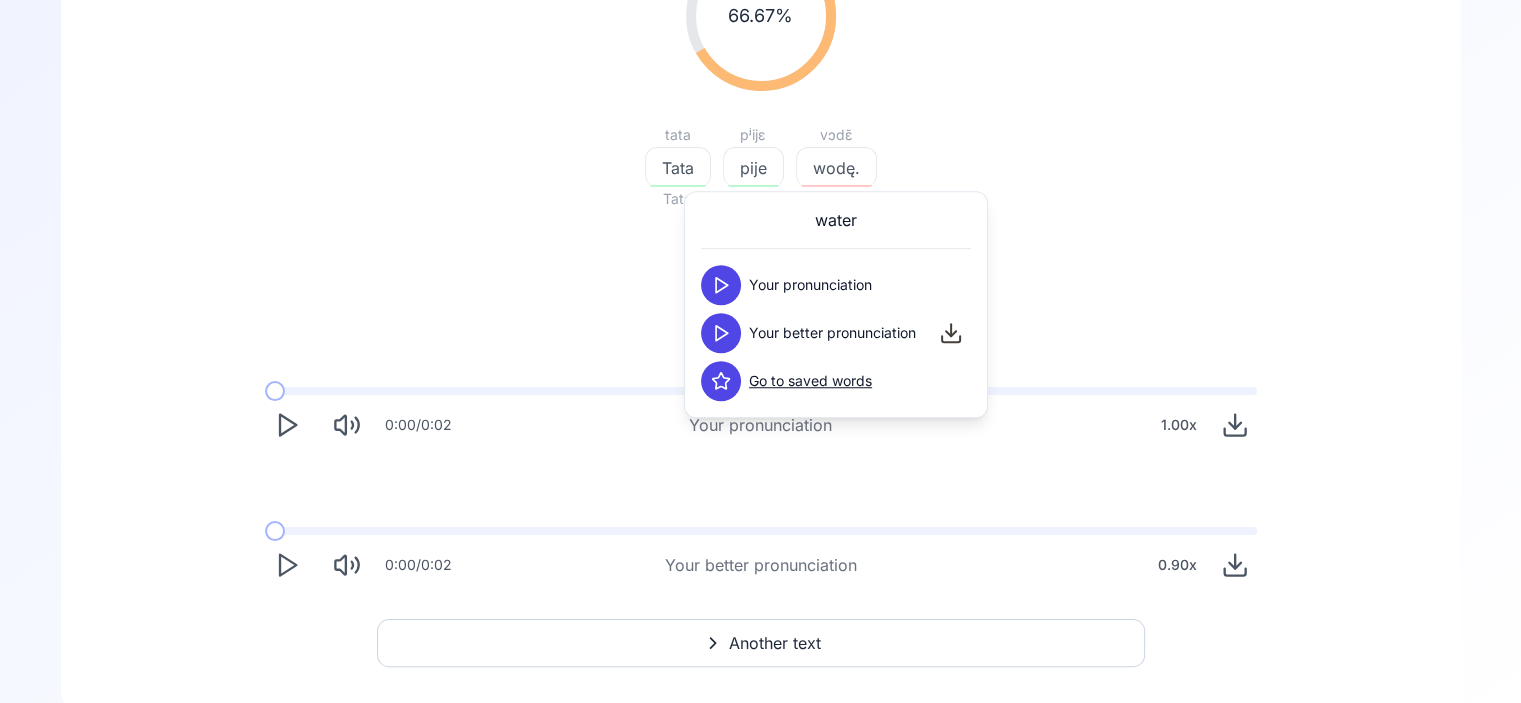 click 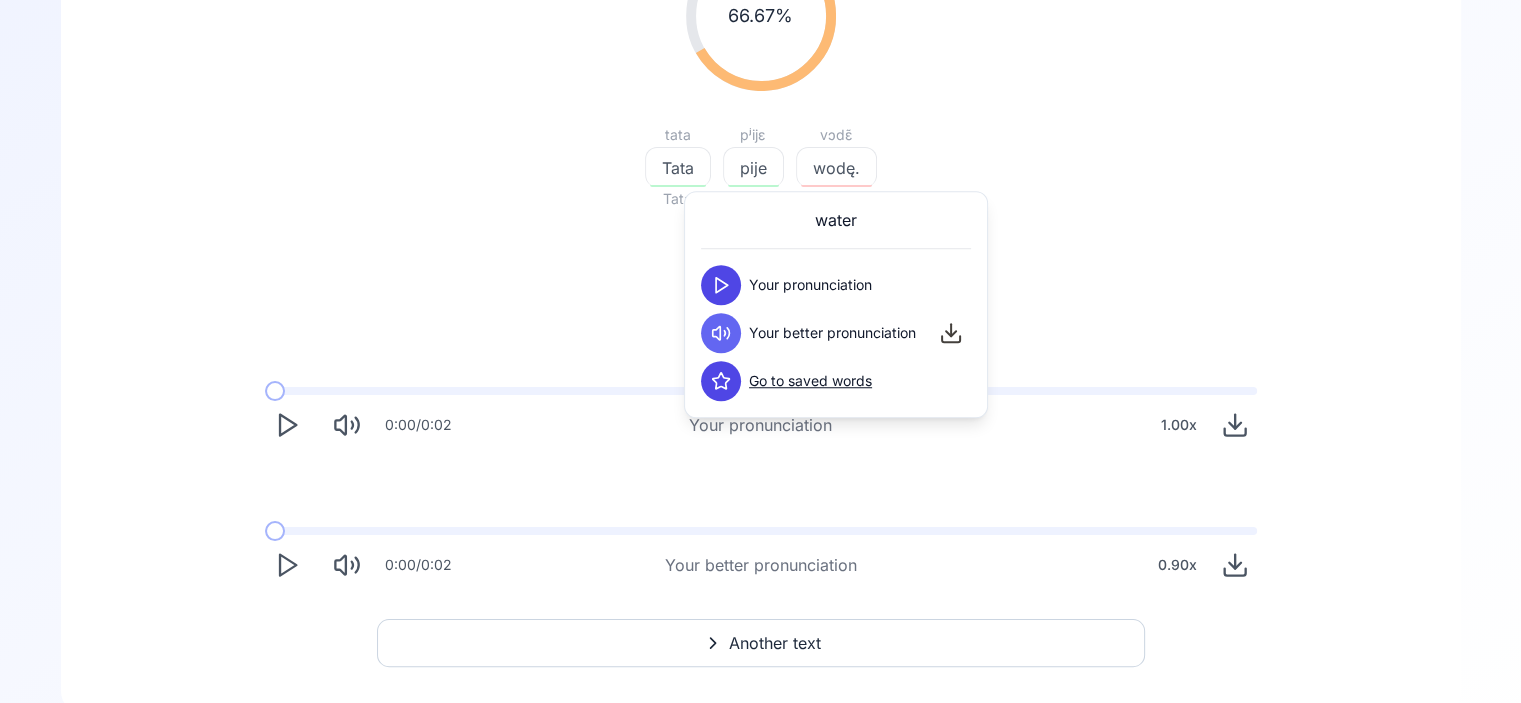 click on "66.67 % 66.67 % tata Tata Tata pʲijɛ pije pije vɔdɛ̃ wodę. wody. 0:00  /  0:02 Your pronunciation 1.00 x 0:00  /  0:02 Your better pronunciation 0.90 x" at bounding box center (761, 264) 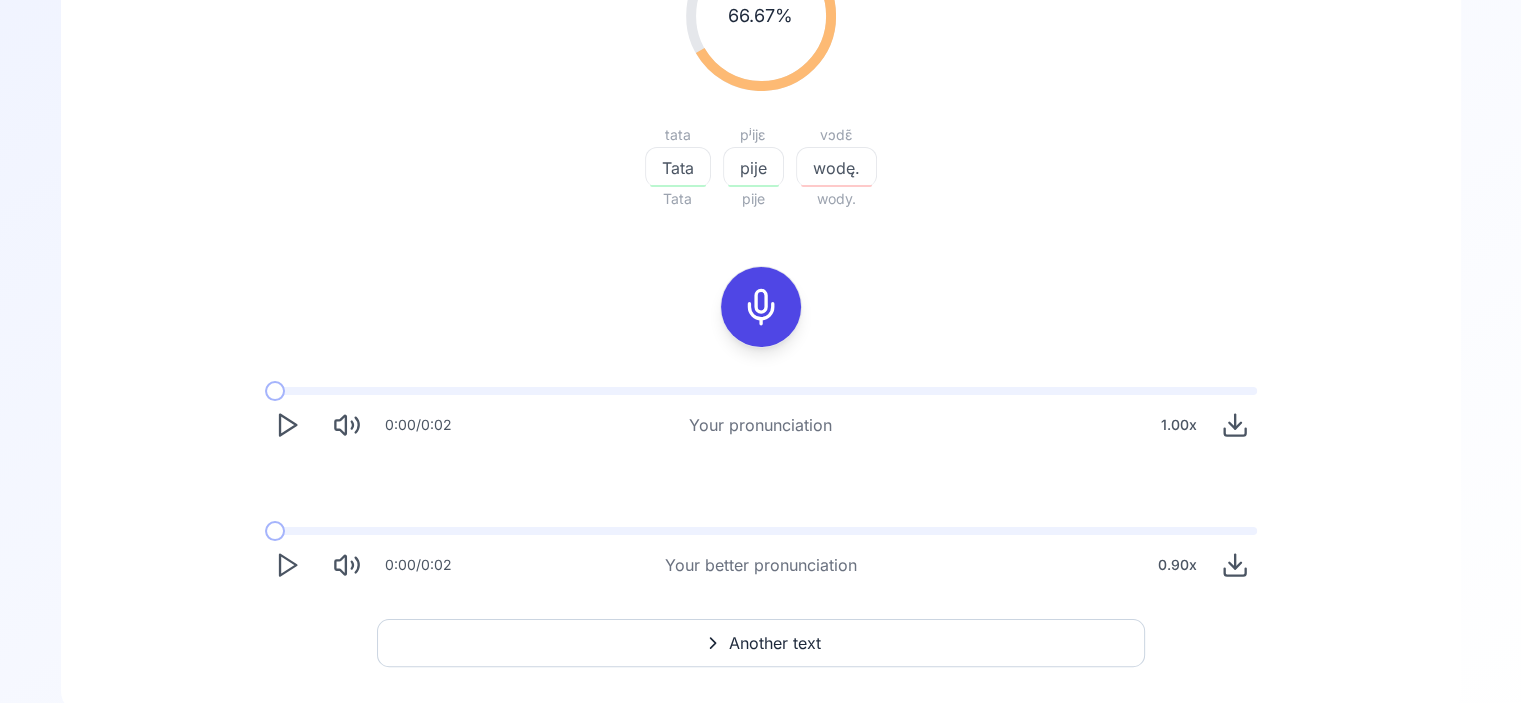 click 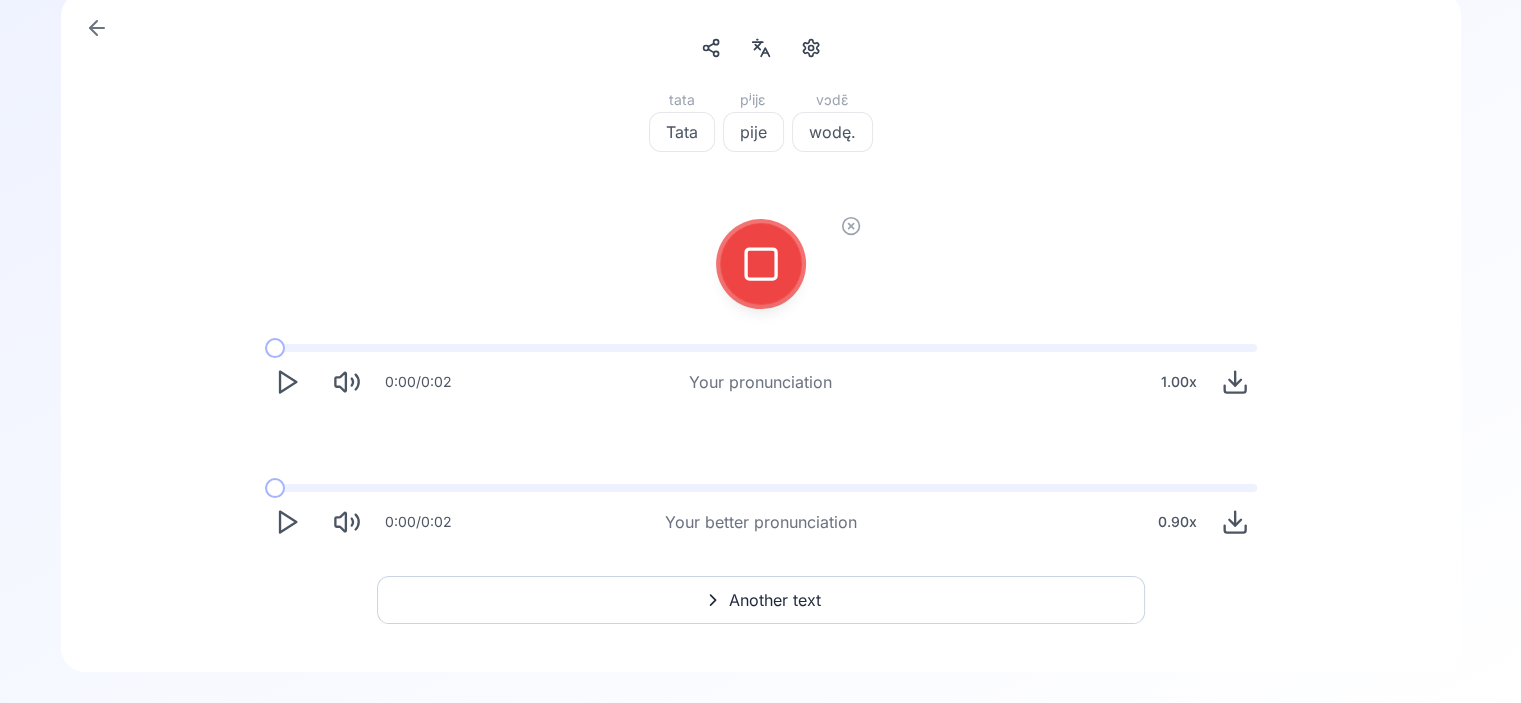 click 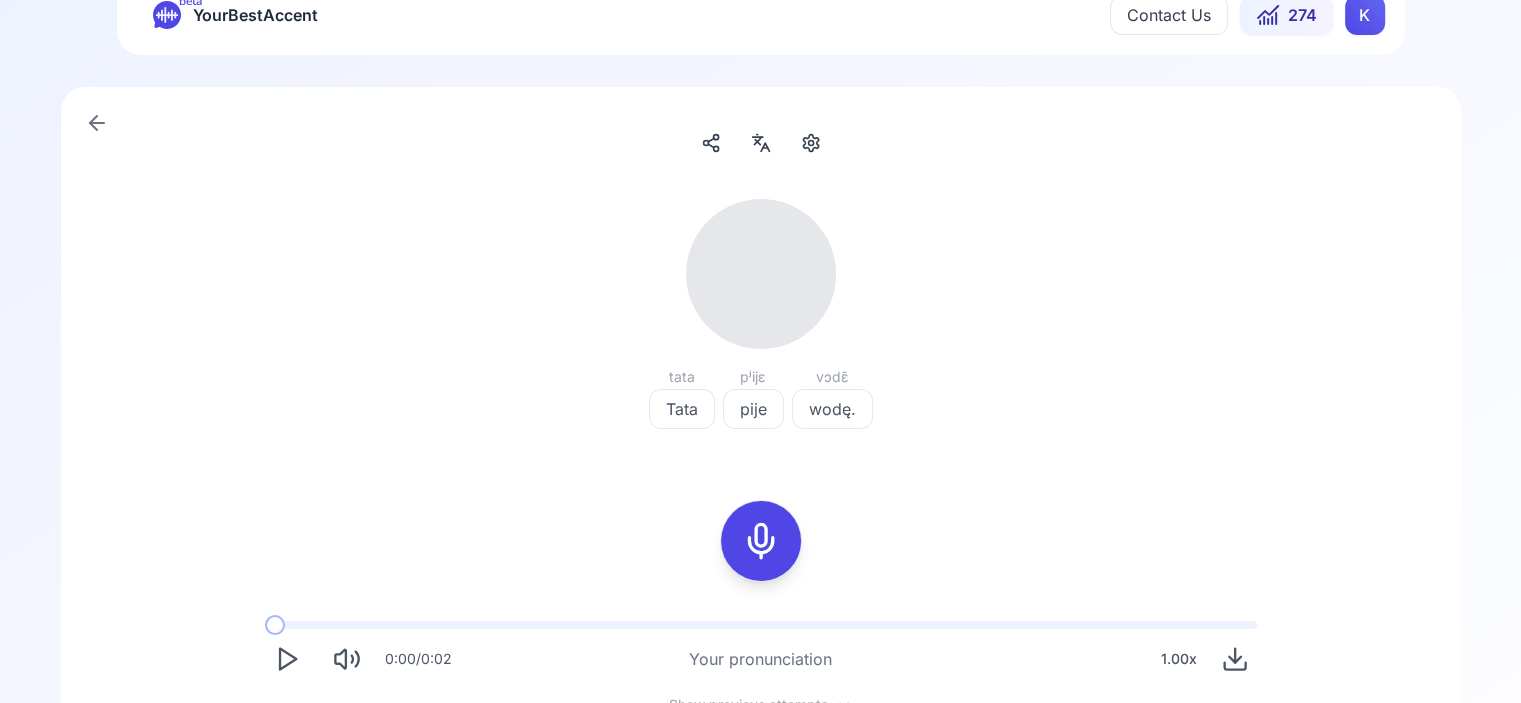 scroll, scrollTop: 38, scrollLeft: 0, axis: vertical 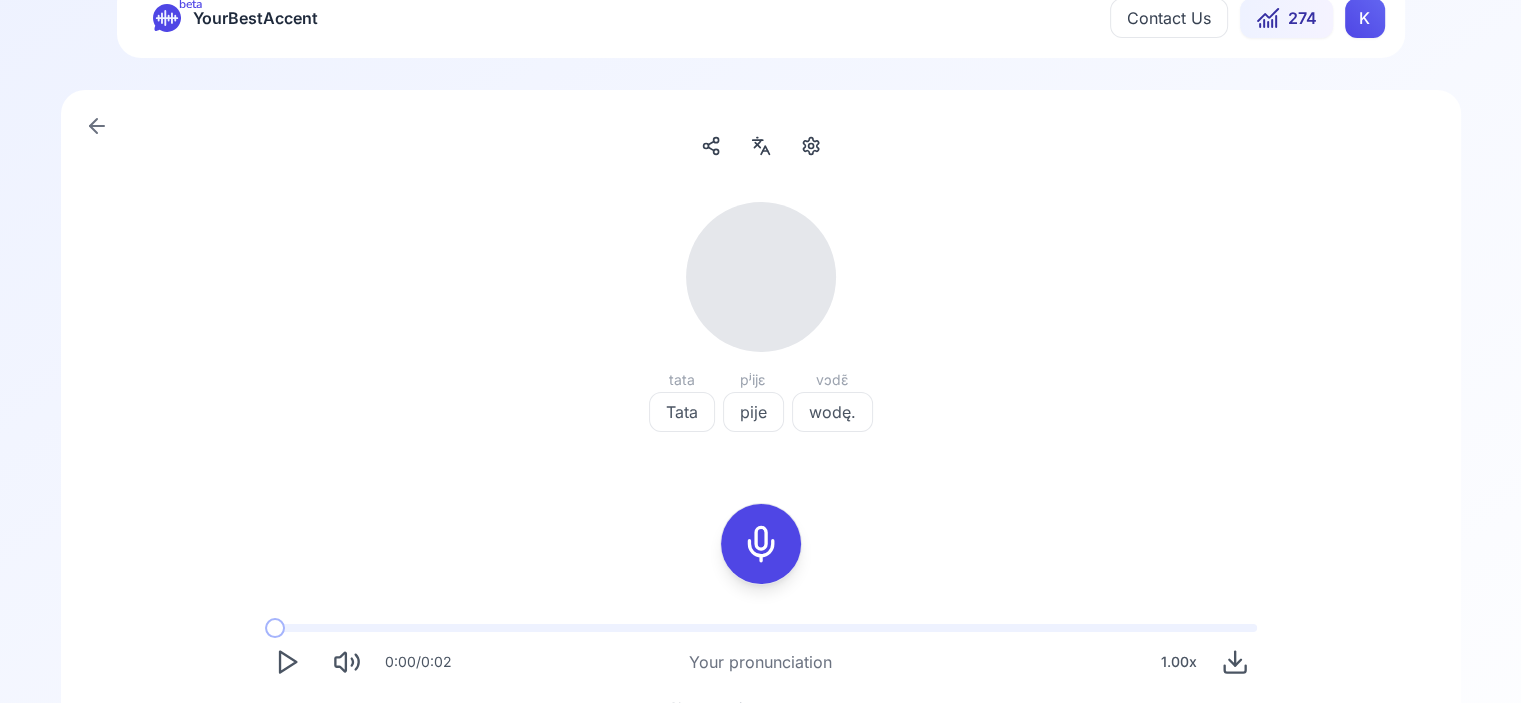 click 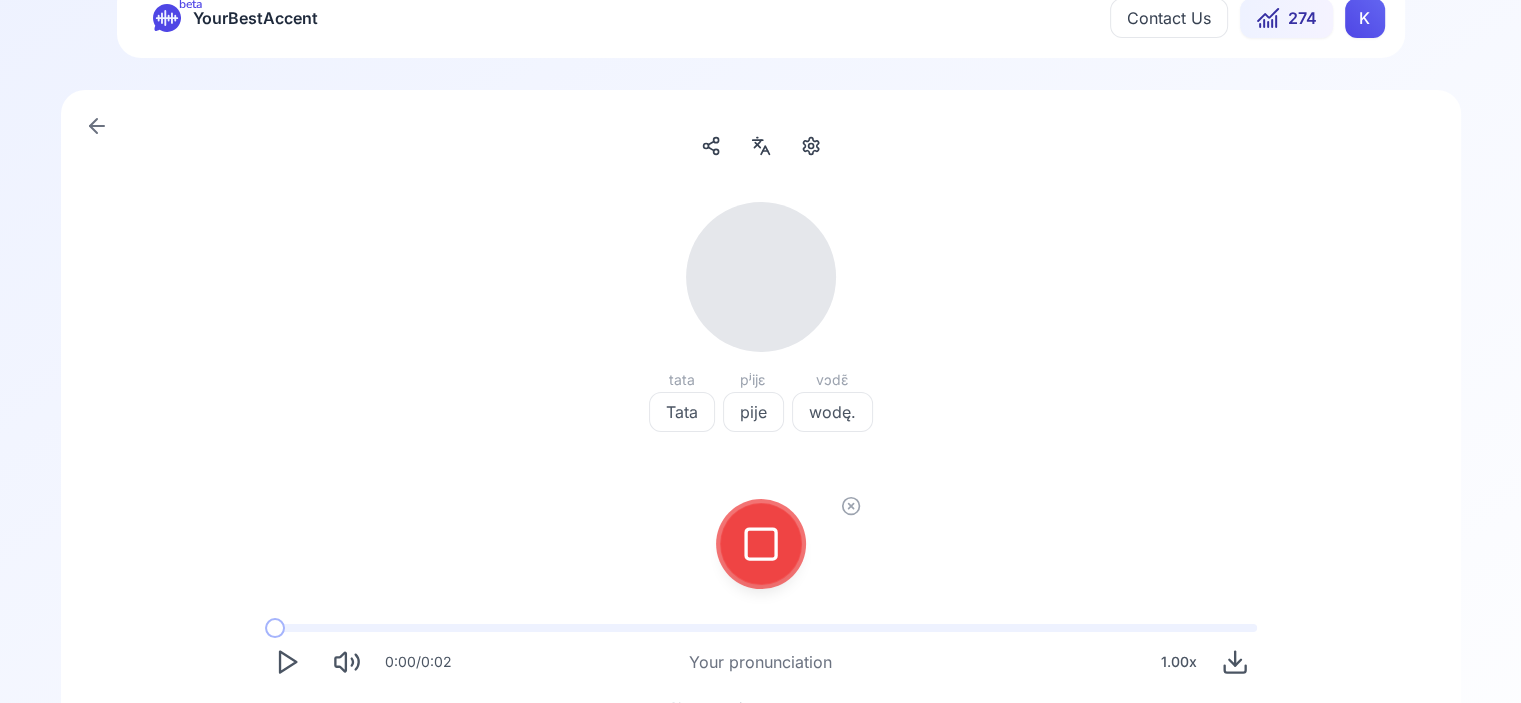 click 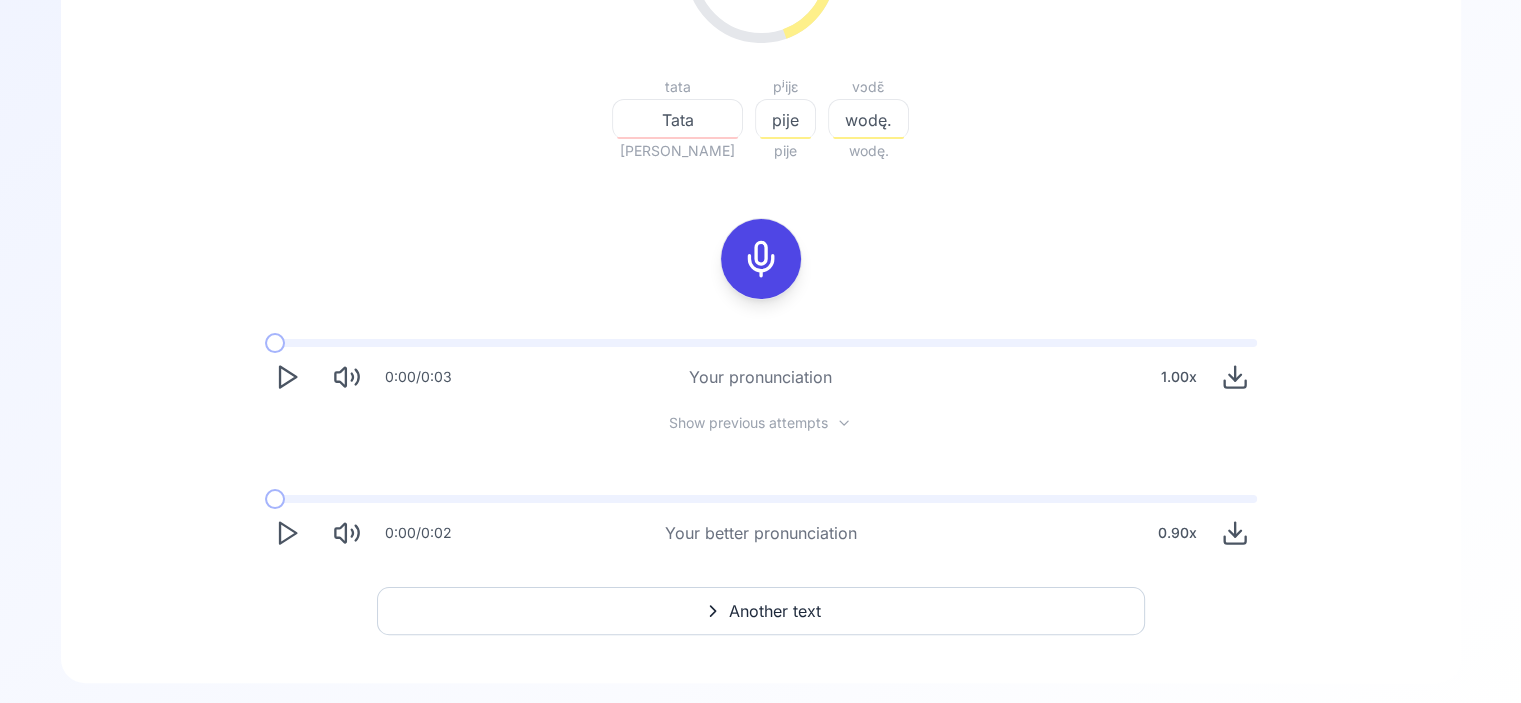 scroll, scrollTop: 359, scrollLeft: 0, axis: vertical 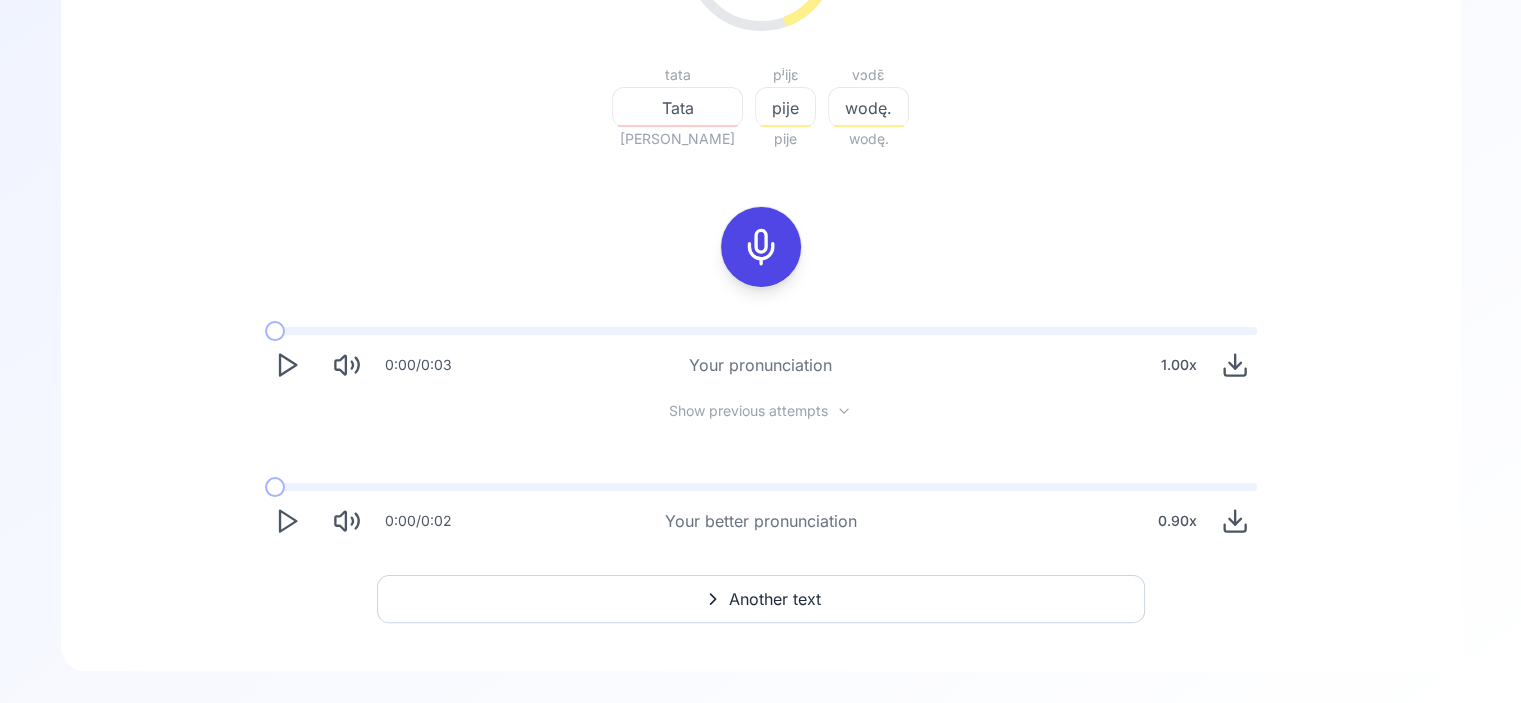 click at bounding box center [287, 521] 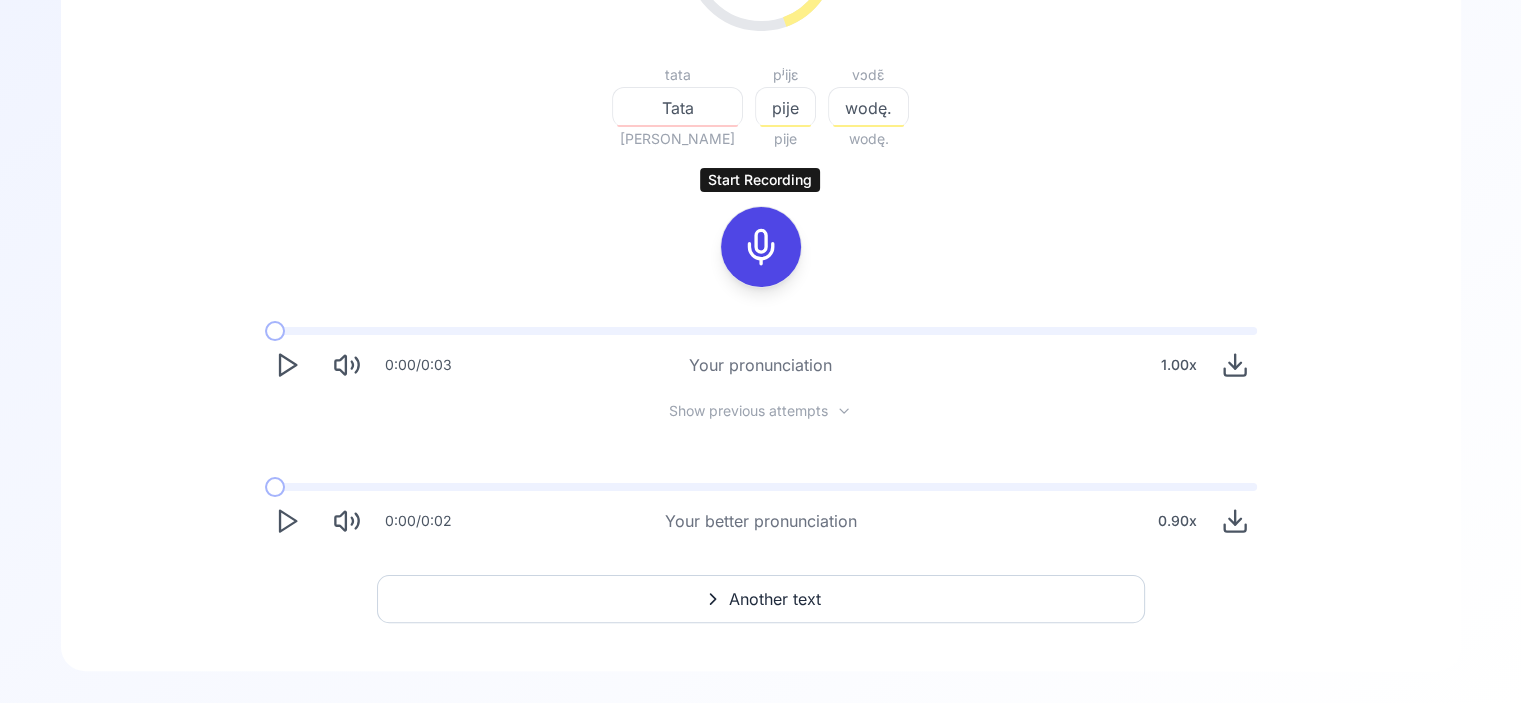 click 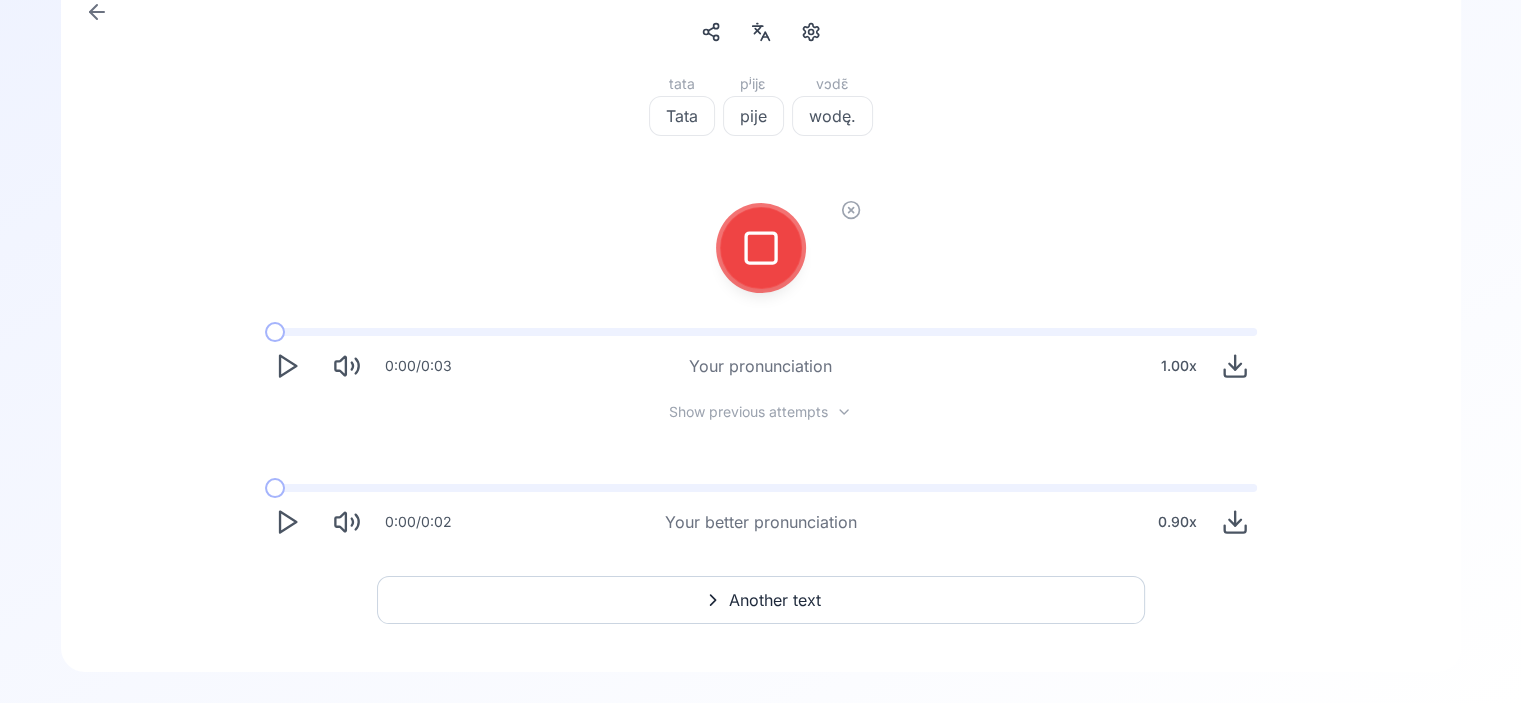 click 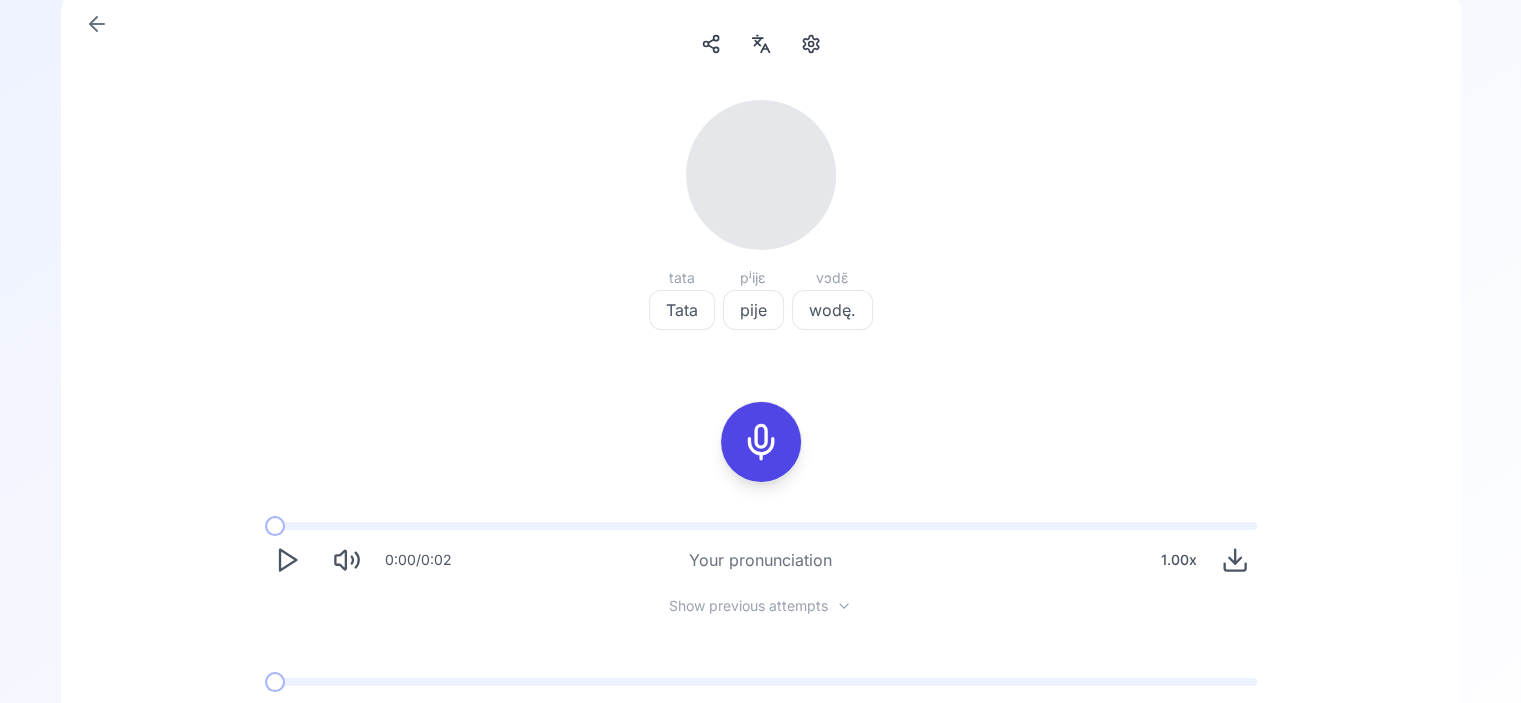 scroll, scrollTop: 139, scrollLeft: 0, axis: vertical 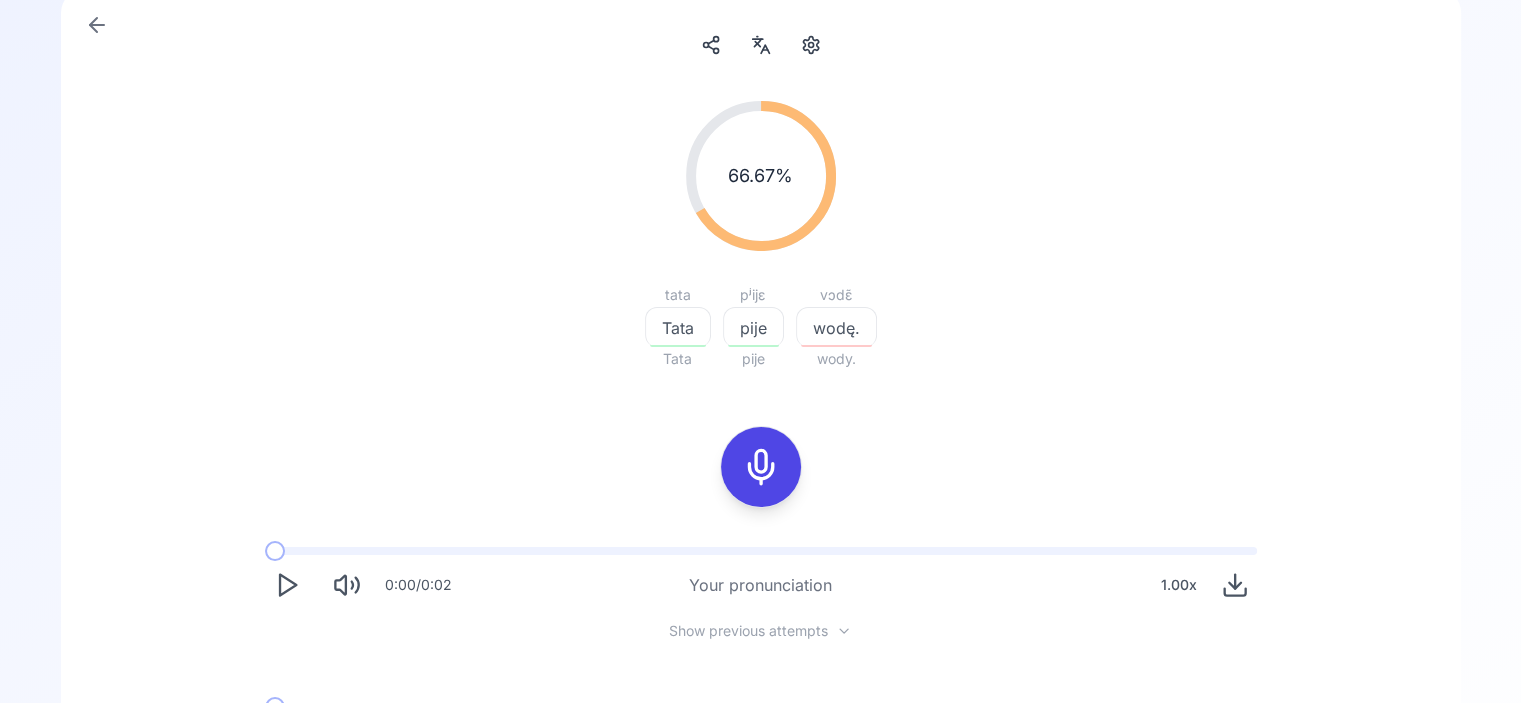 click on "wodę." at bounding box center [836, 328] 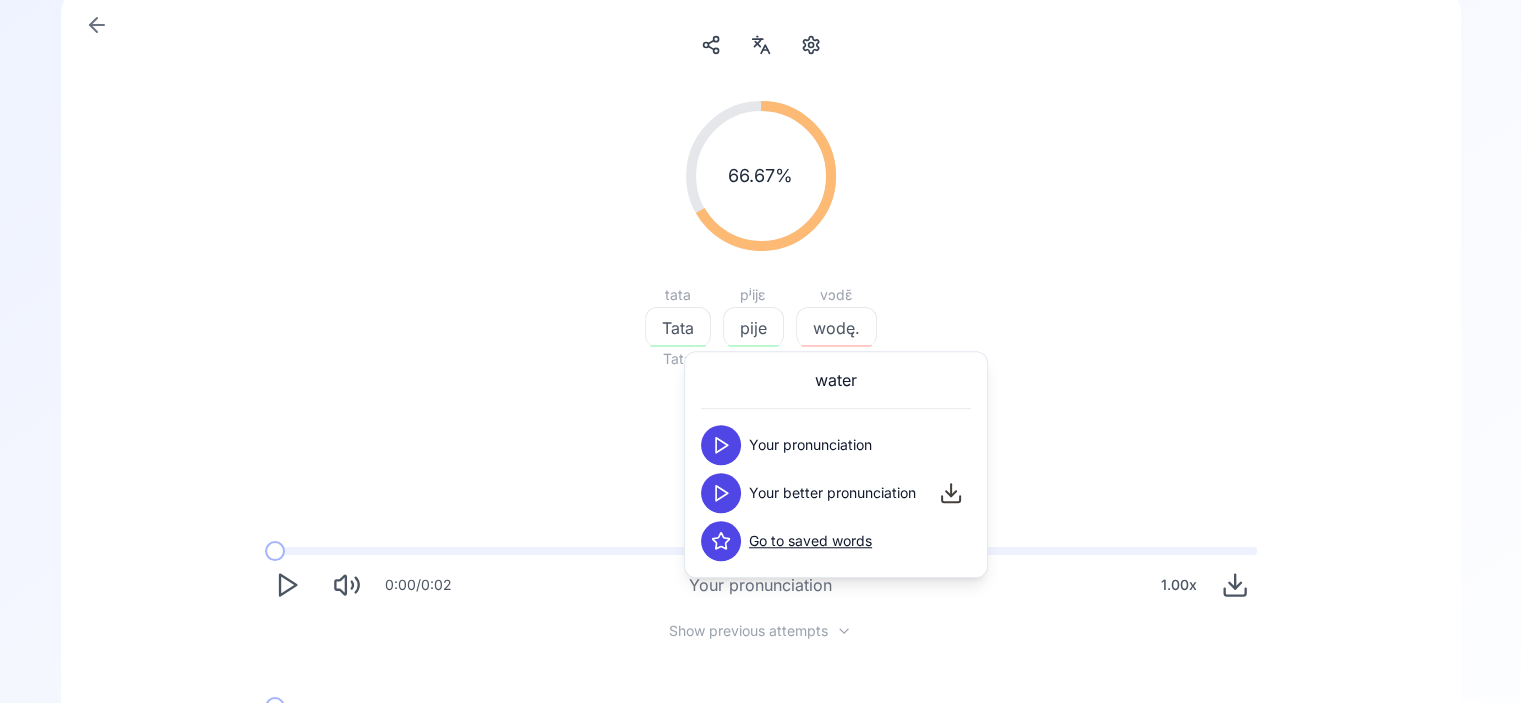 click 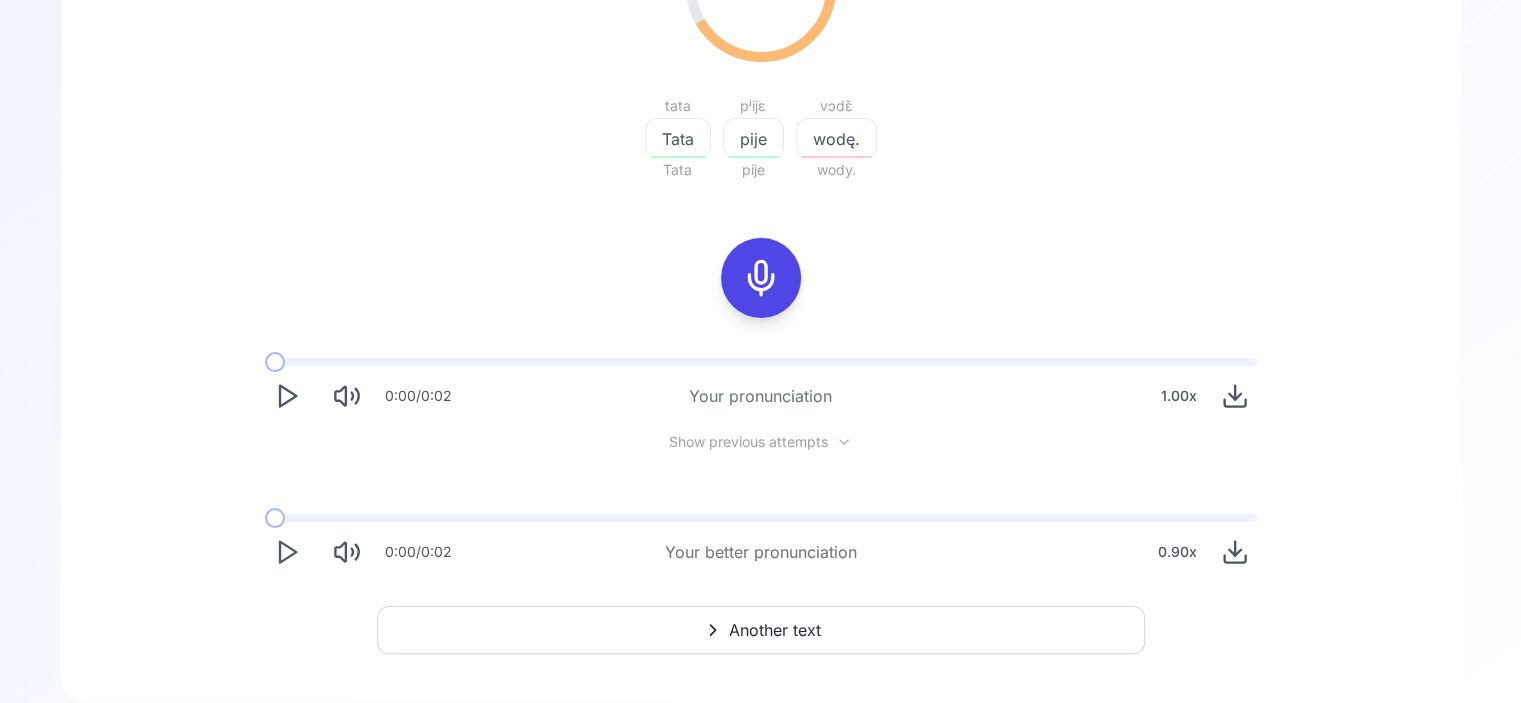 scroll, scrollTop: 359, scrollLeft: 0, axis: vertical 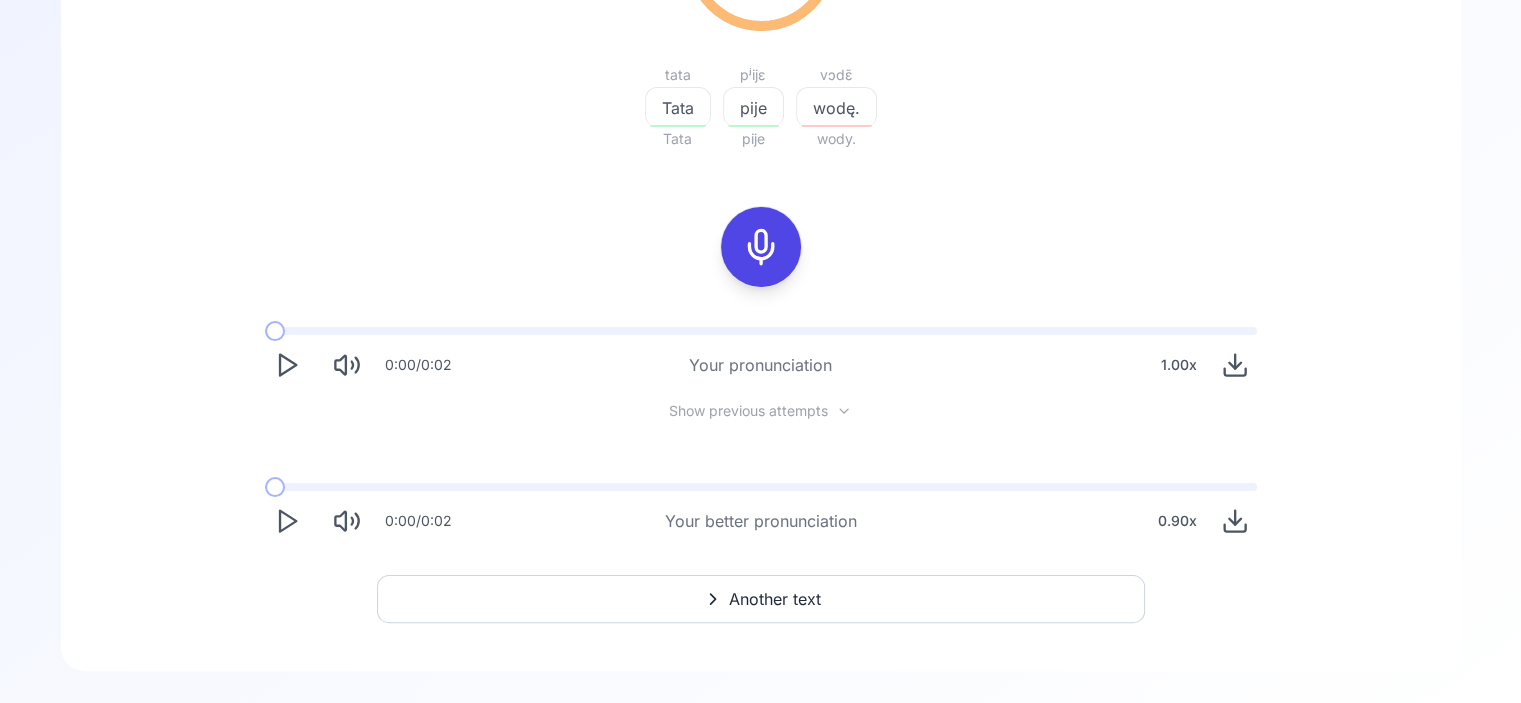 click 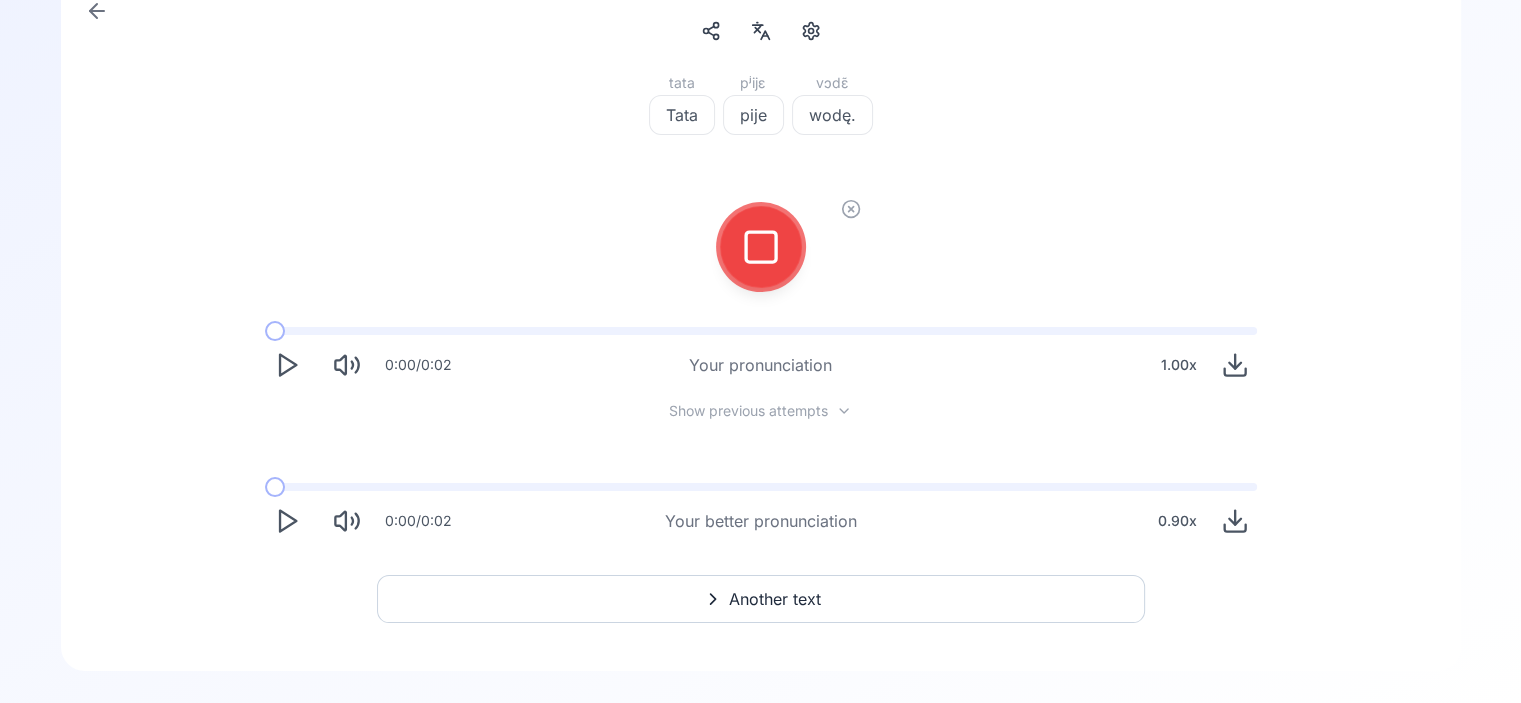 scroll, scrollTop: 152, scrollLeft: 0, axis: vertical 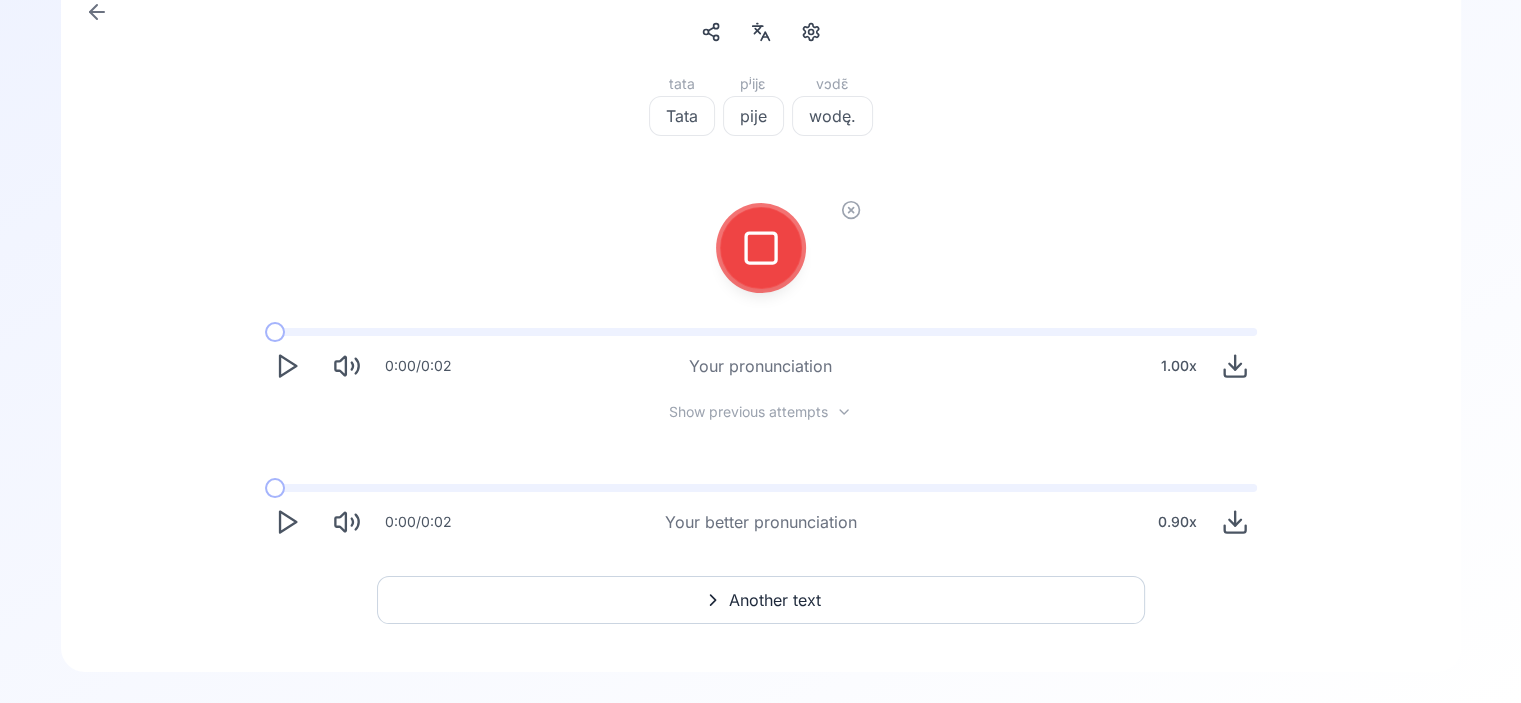 click 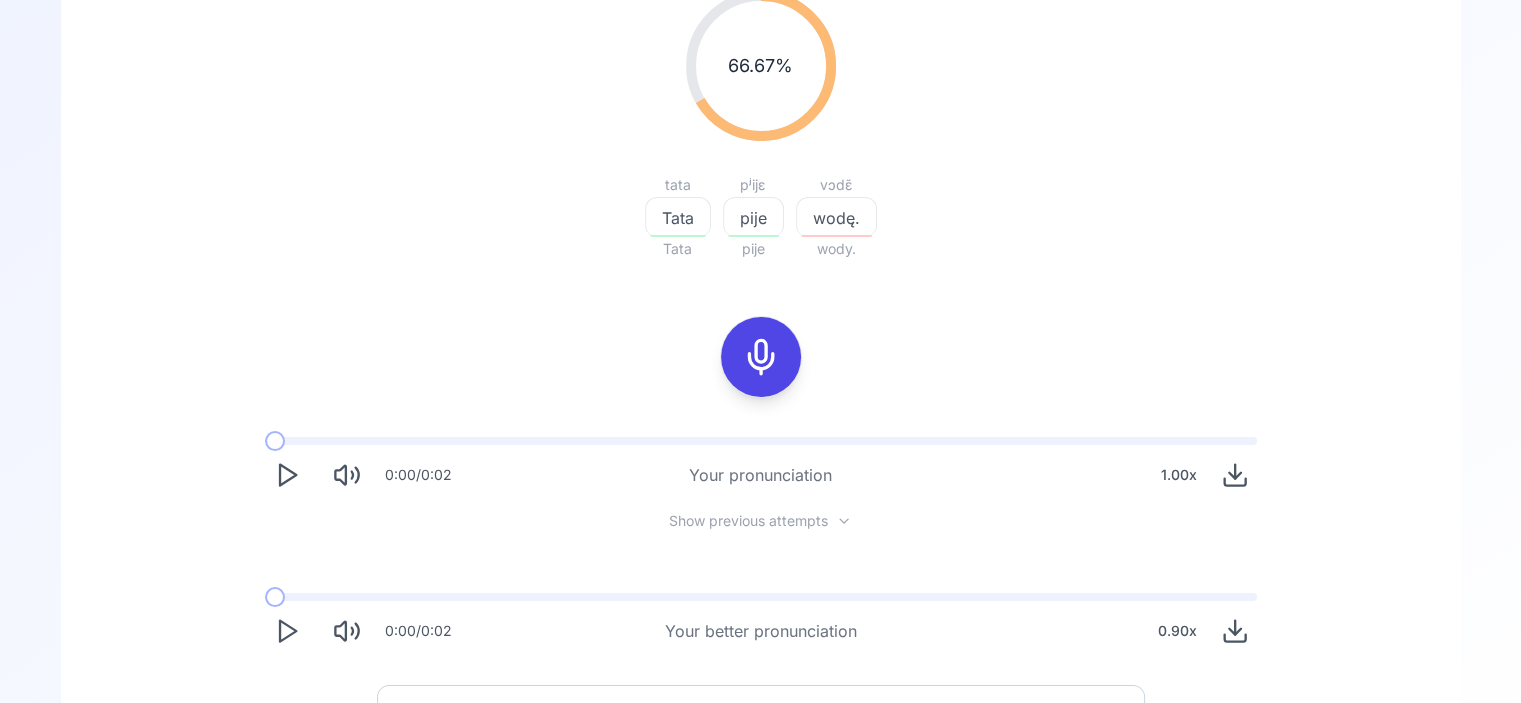 scroll, scrollTop: 248, scrollLeft: 0, axis: vertical 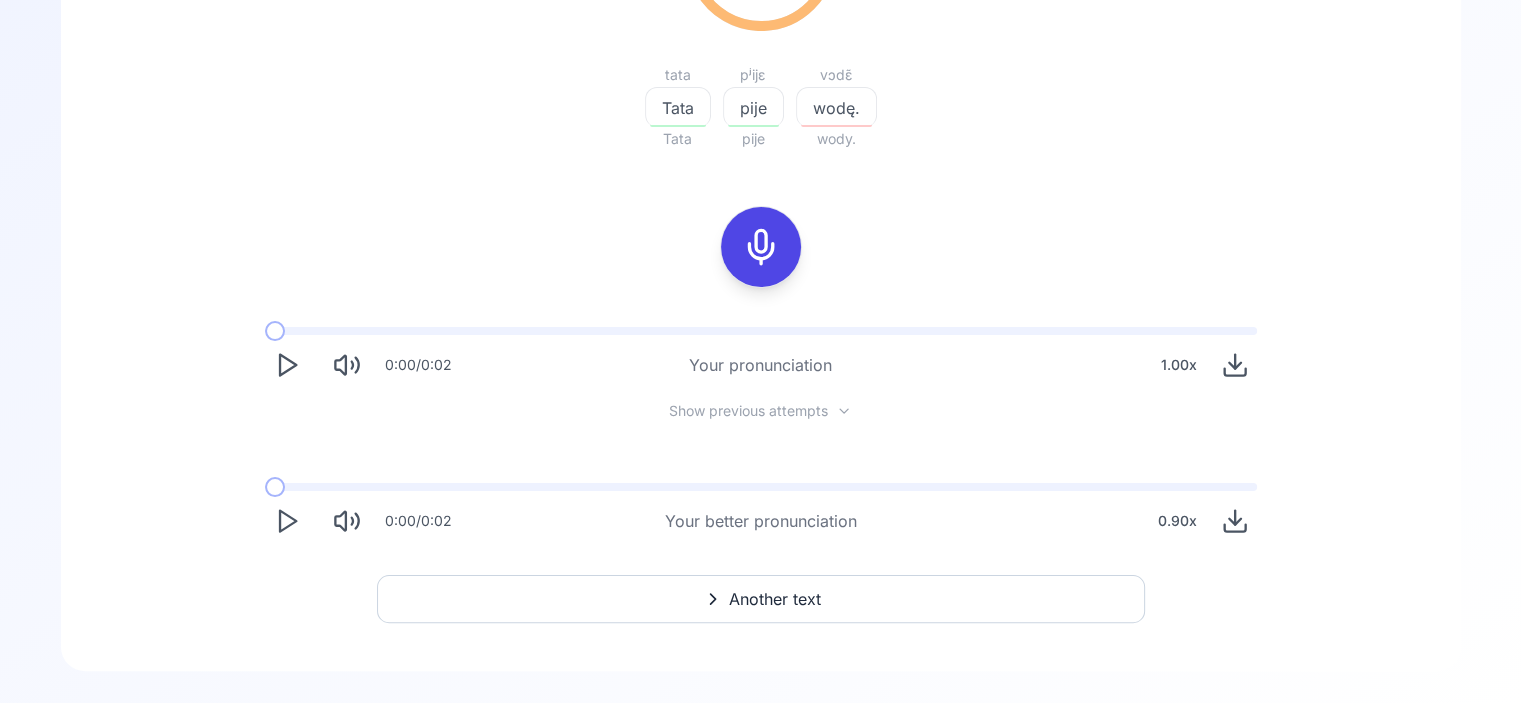 click on "Another text" at bounding box center (775, 599) 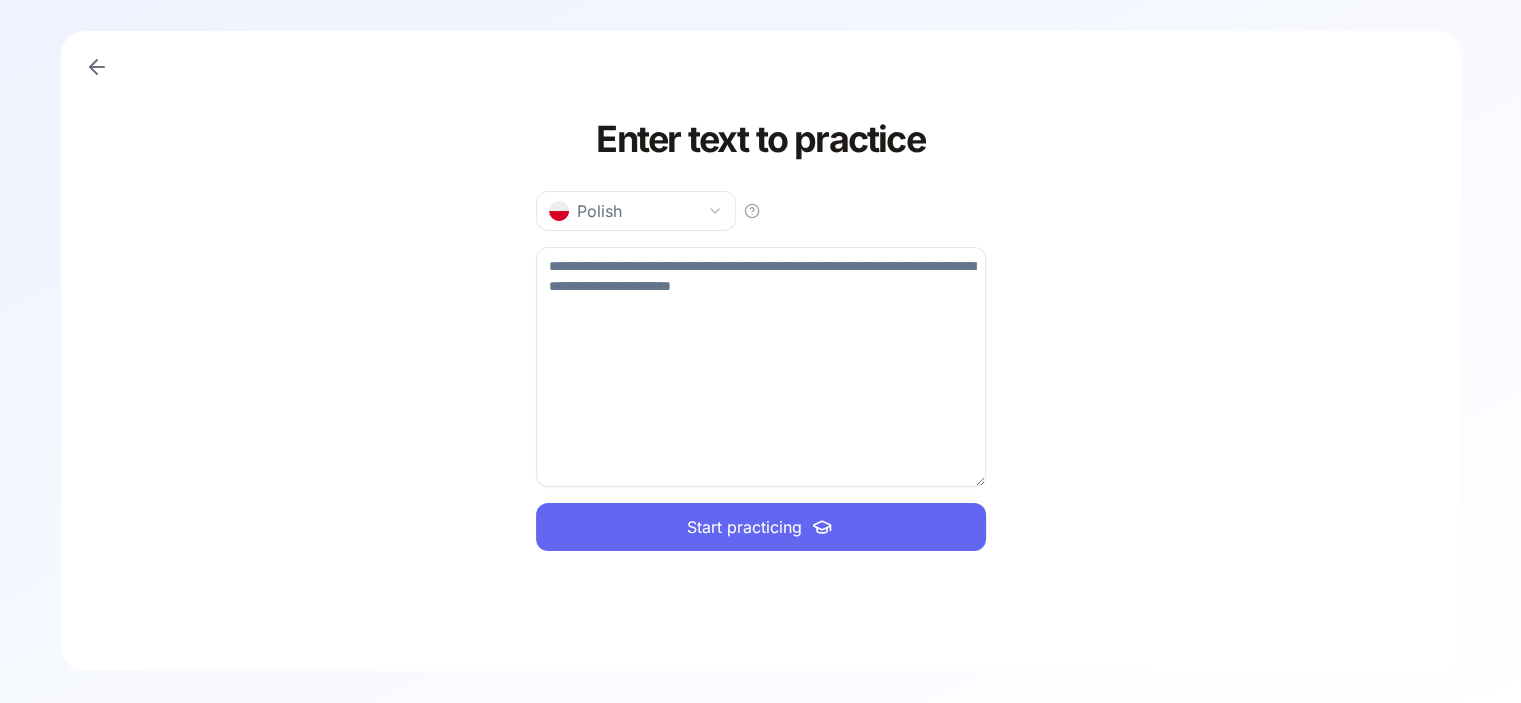 scroll, scrollTop: 96, scrollLeft: 0, axis: vertical 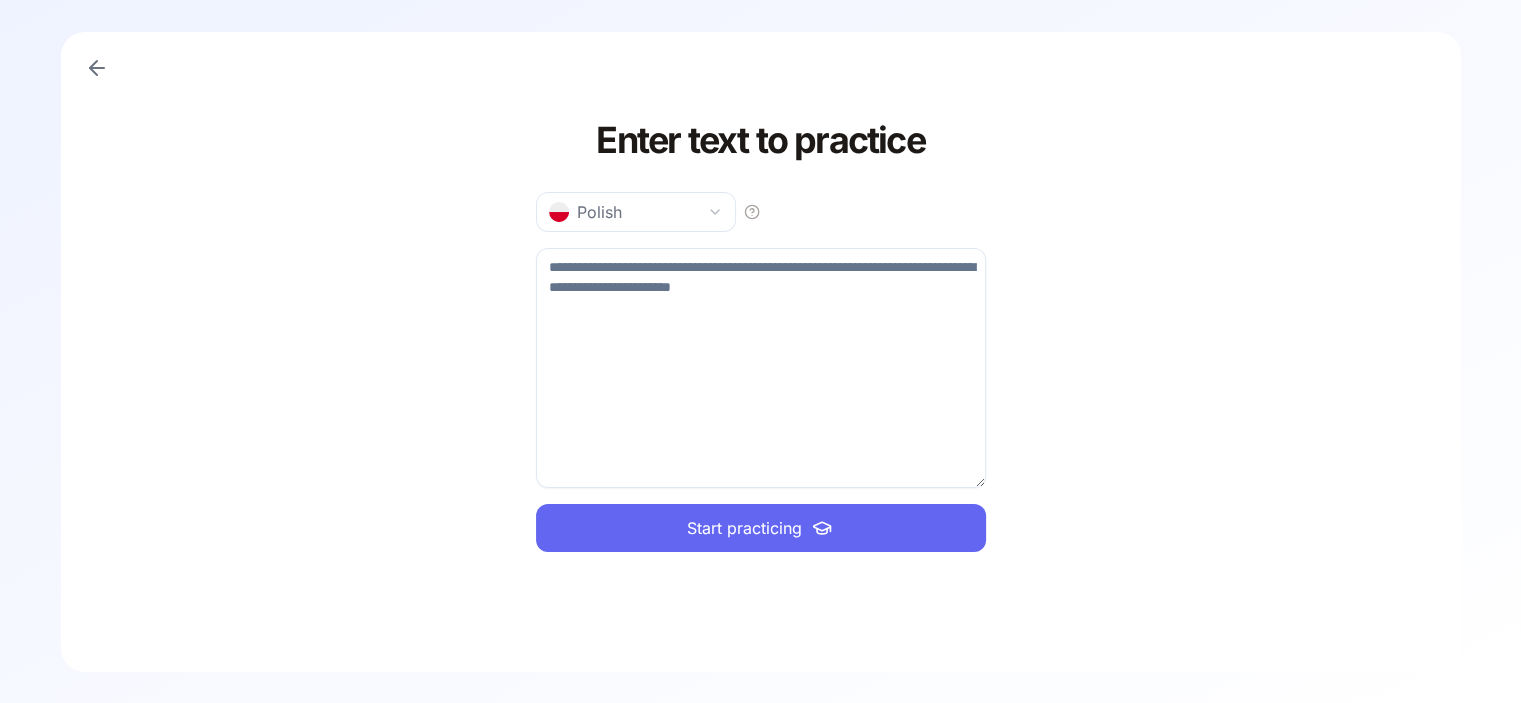 click at bounding box center (761, 368) 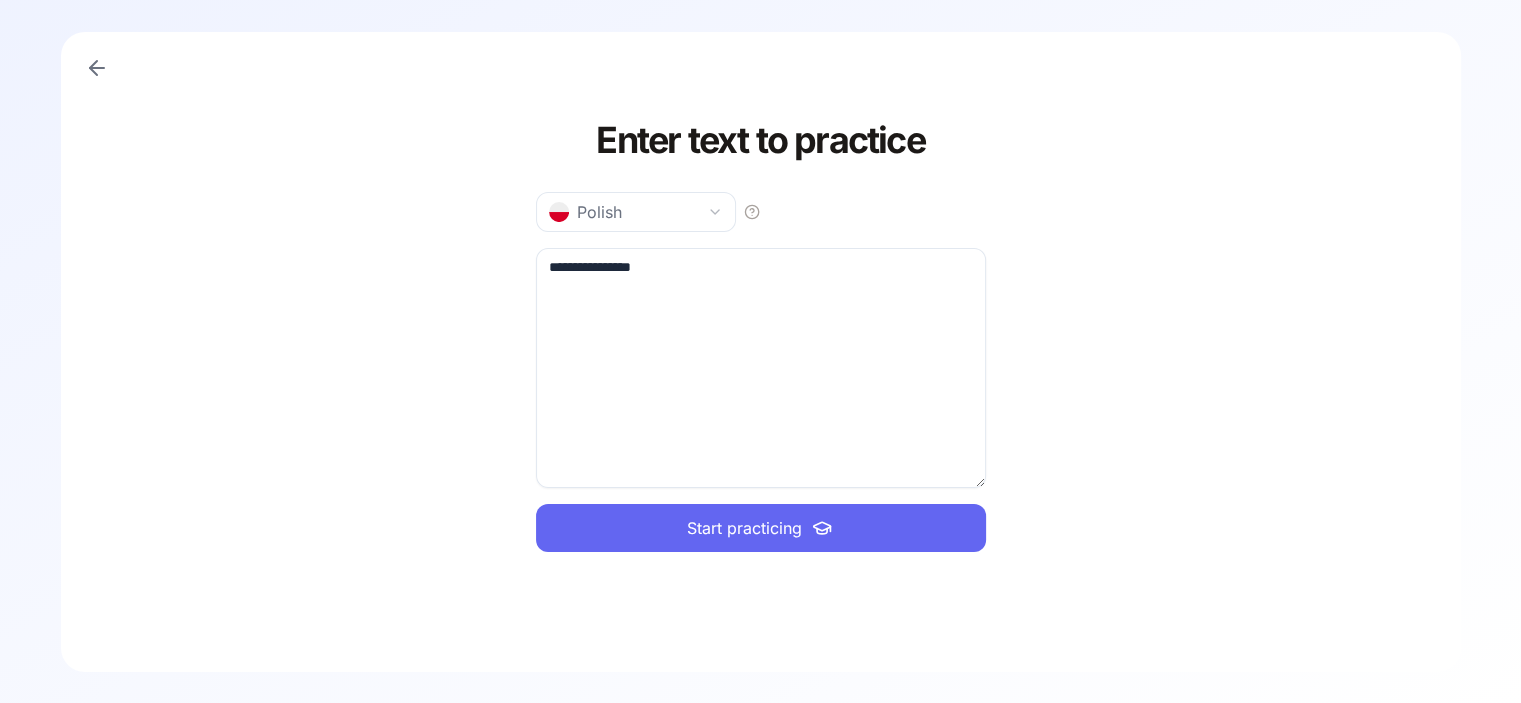 type on "**********" 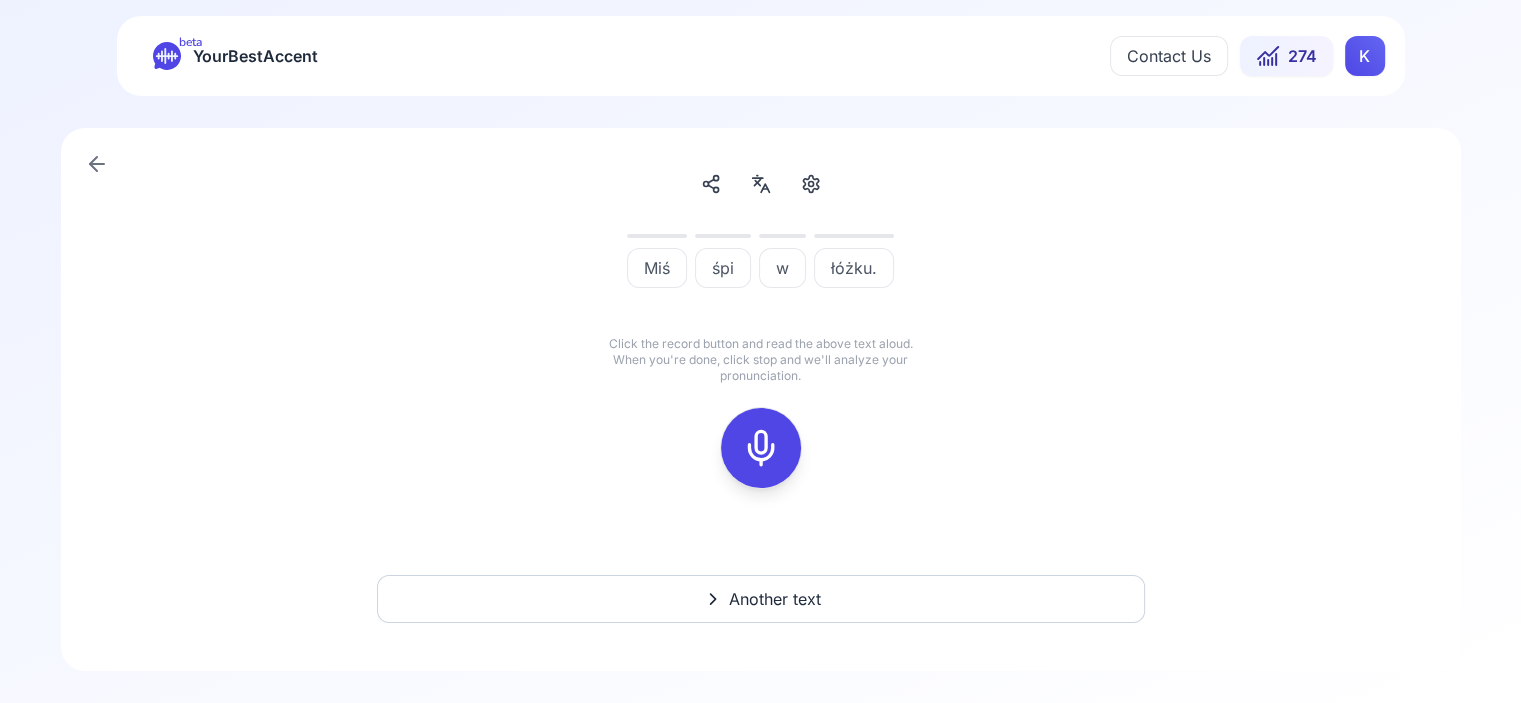scroll, scrollTop: 0, scrollLeft: 0, axis: both 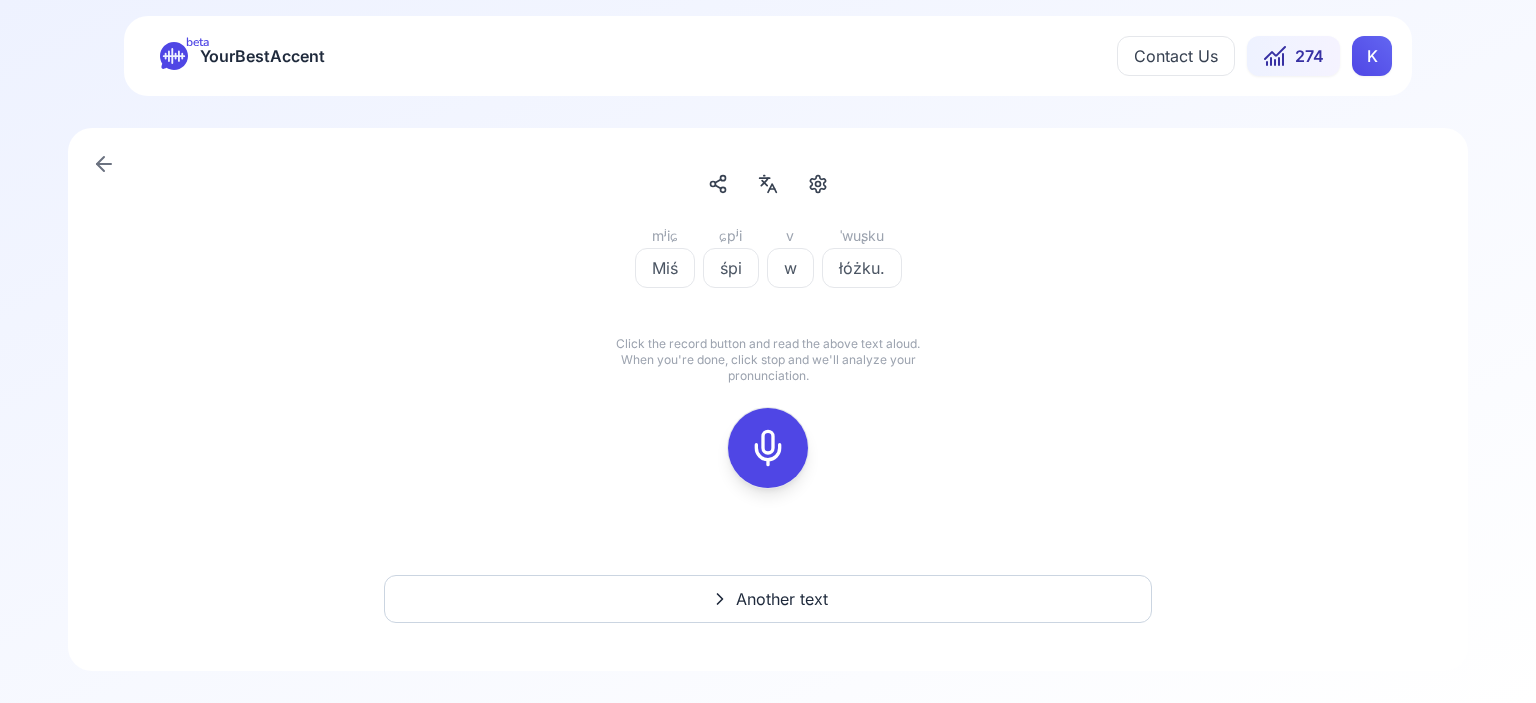 click at bounding box center [768, 448] 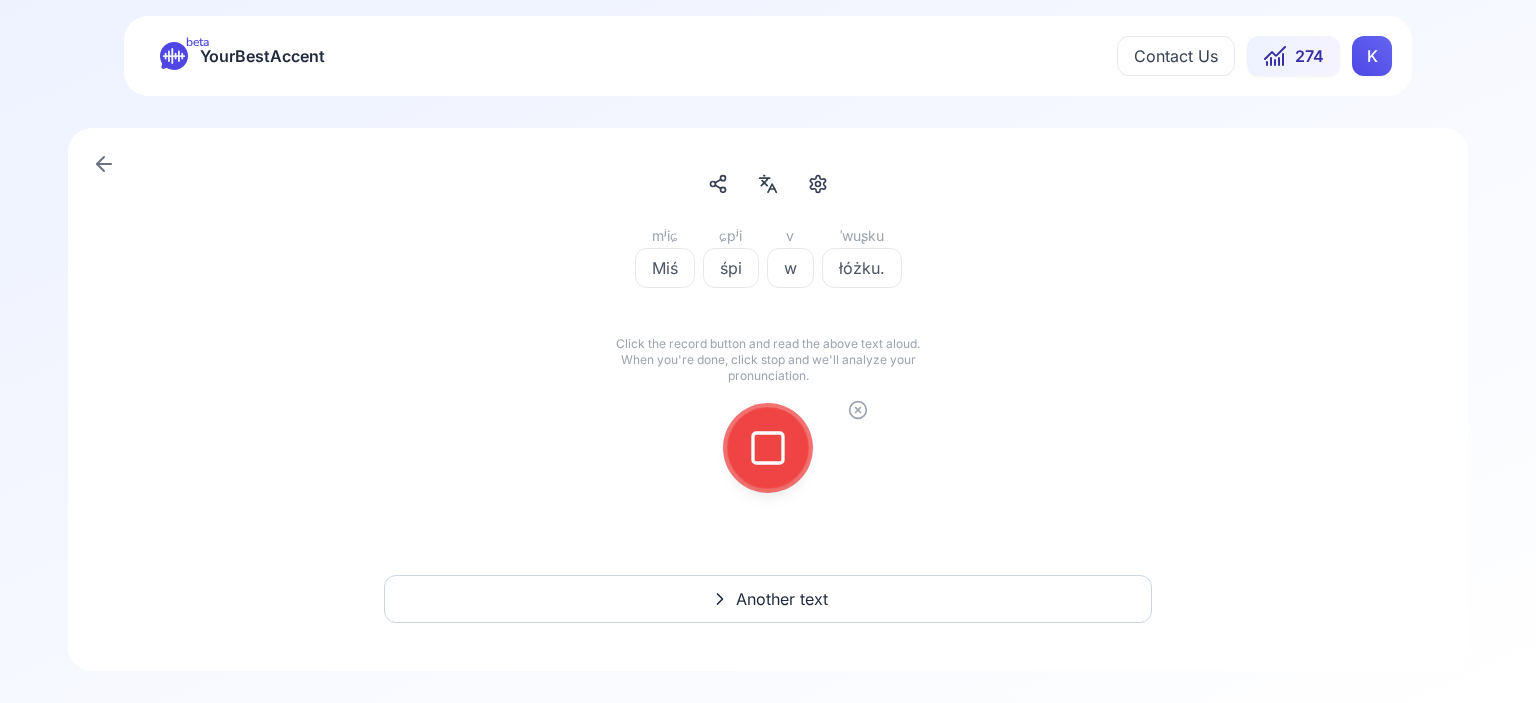 click 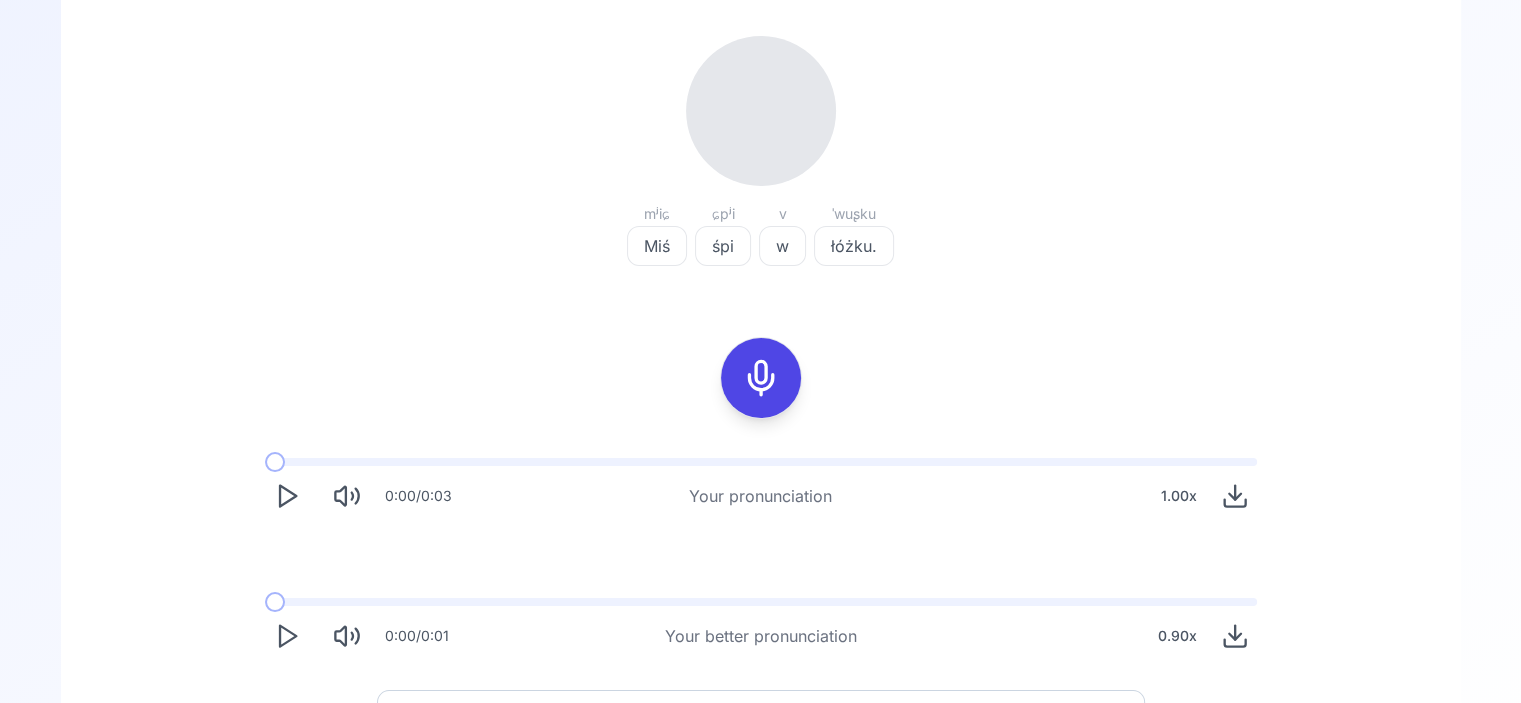 scroll, scrollTop: 208, scrollLeft: 0, axis: vertical 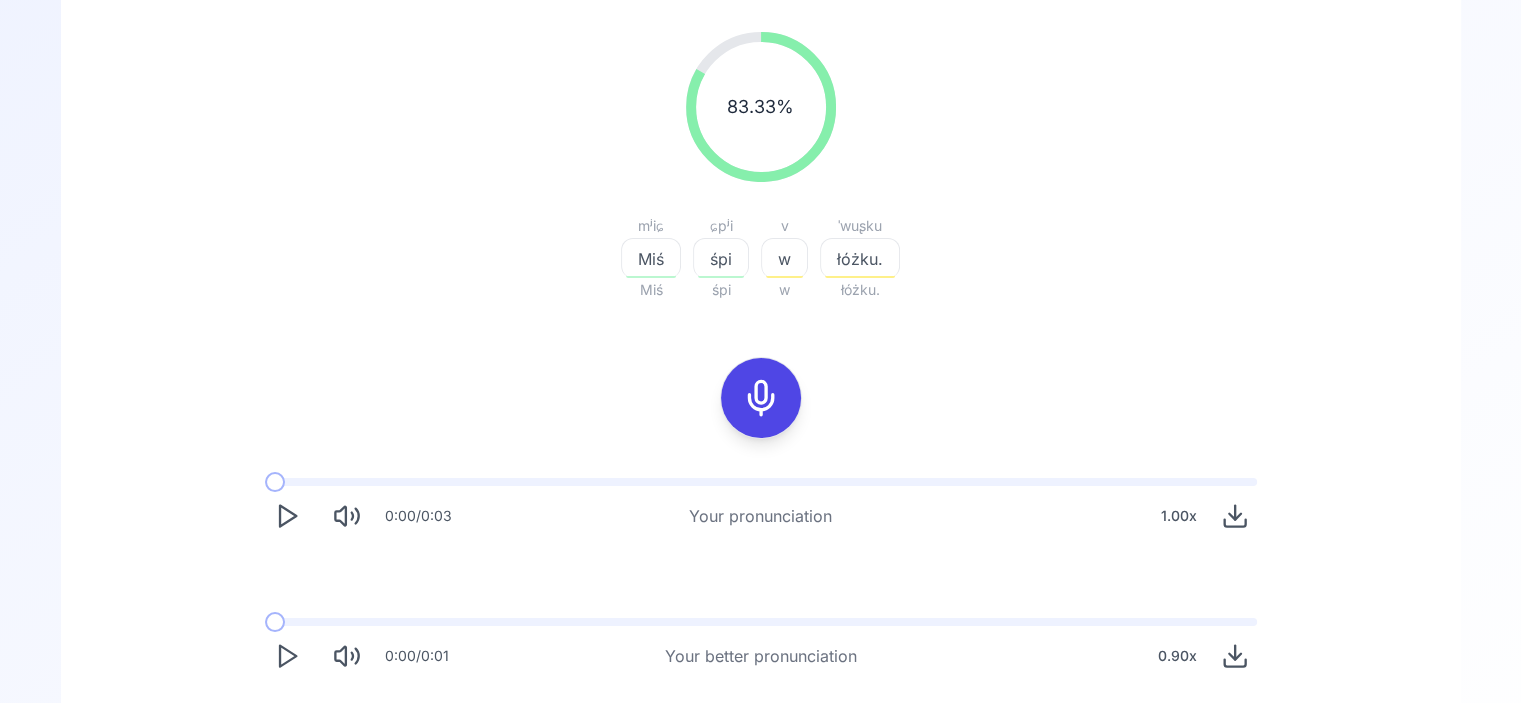 click at bounding box center (287, 656) 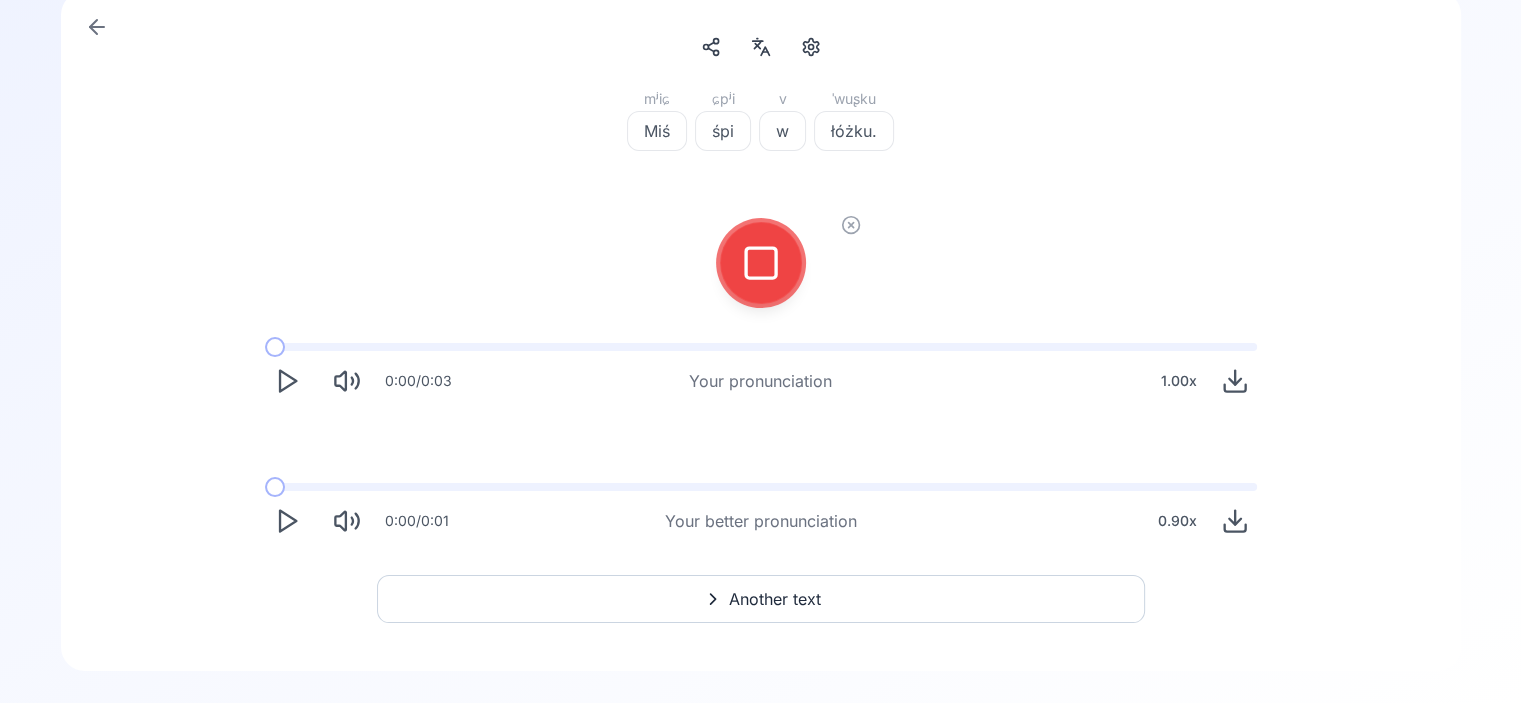 scroll, scrollTop: 136, scrollLeft: 0, axis: vertical 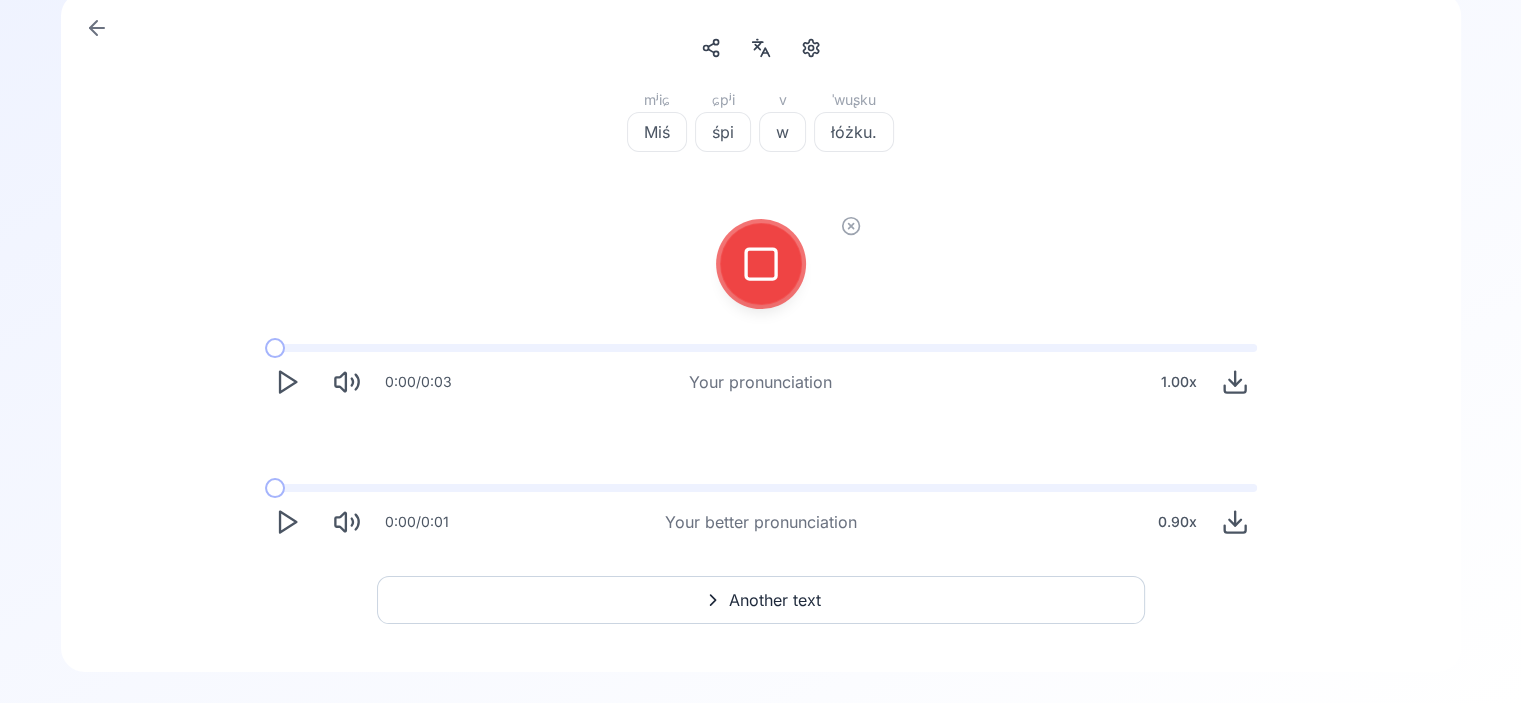 click 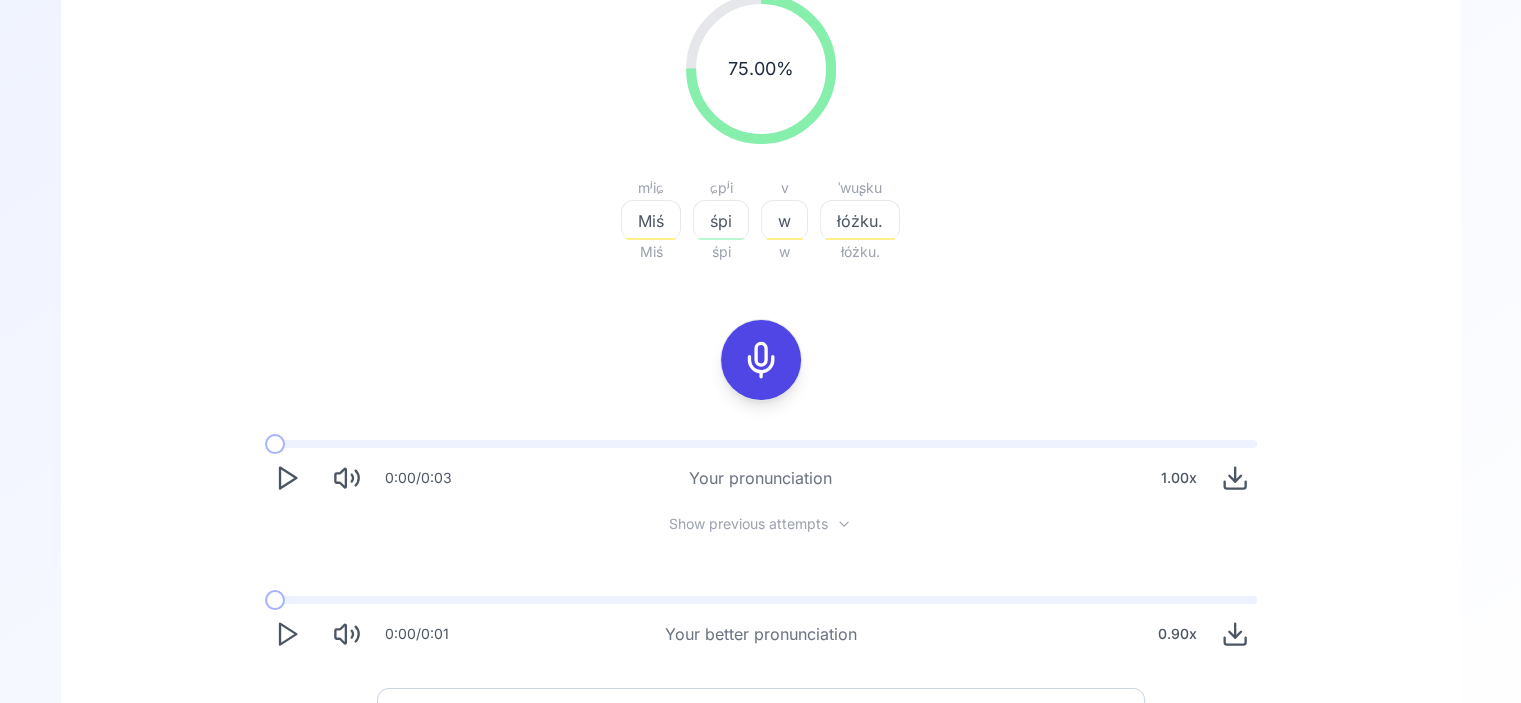 scroll, scrollTop: 248, scrollLeft: 0, axis: vertical 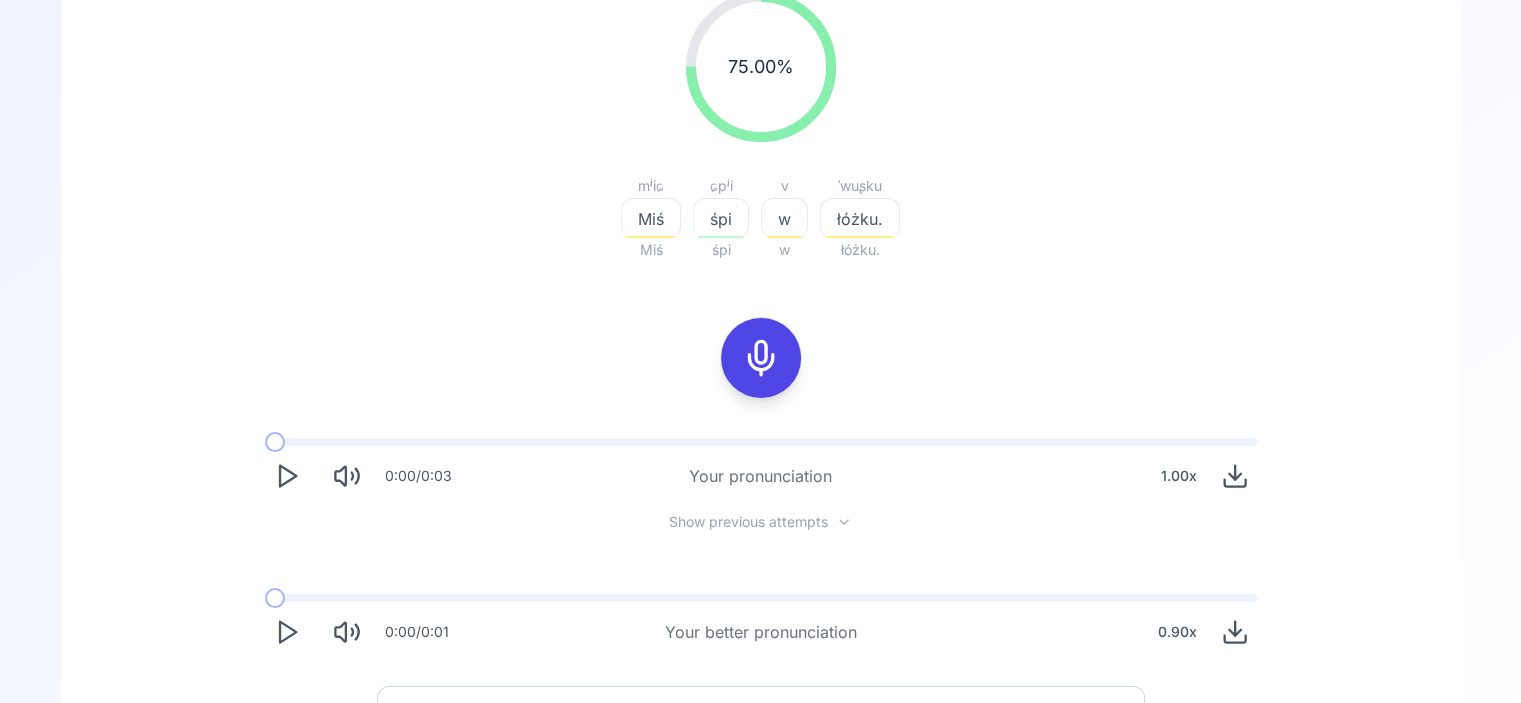 click 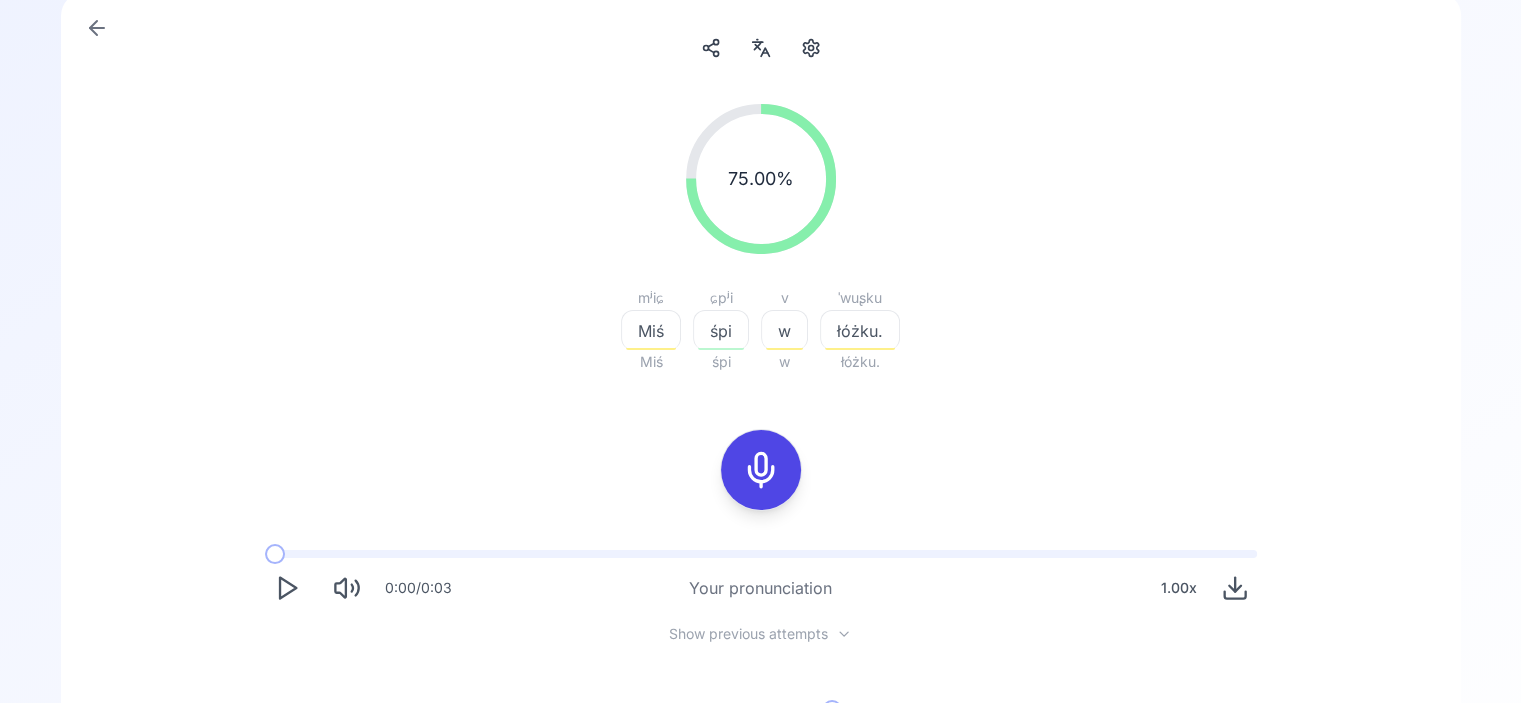 scroll, scrollTop: 136, scrollLeft: 0, axis: vertical 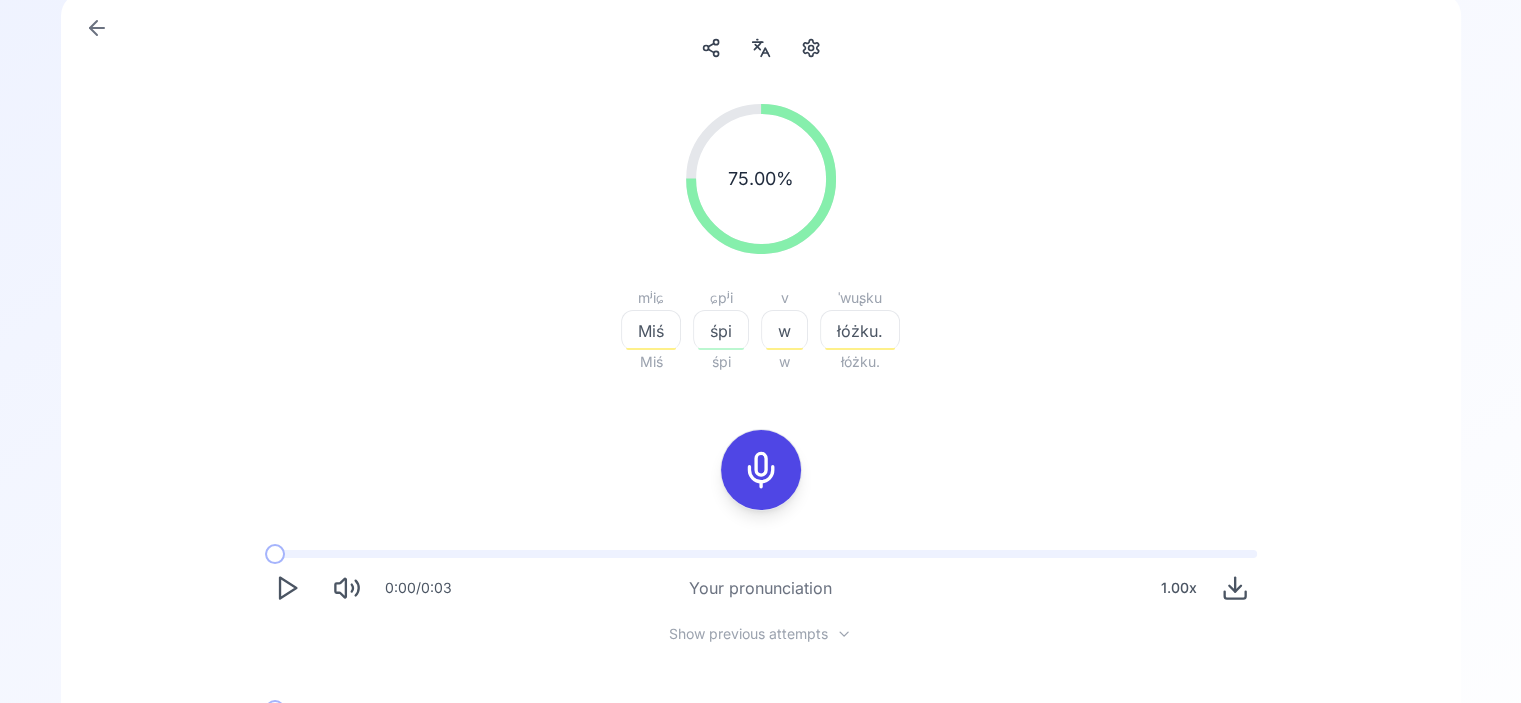 click 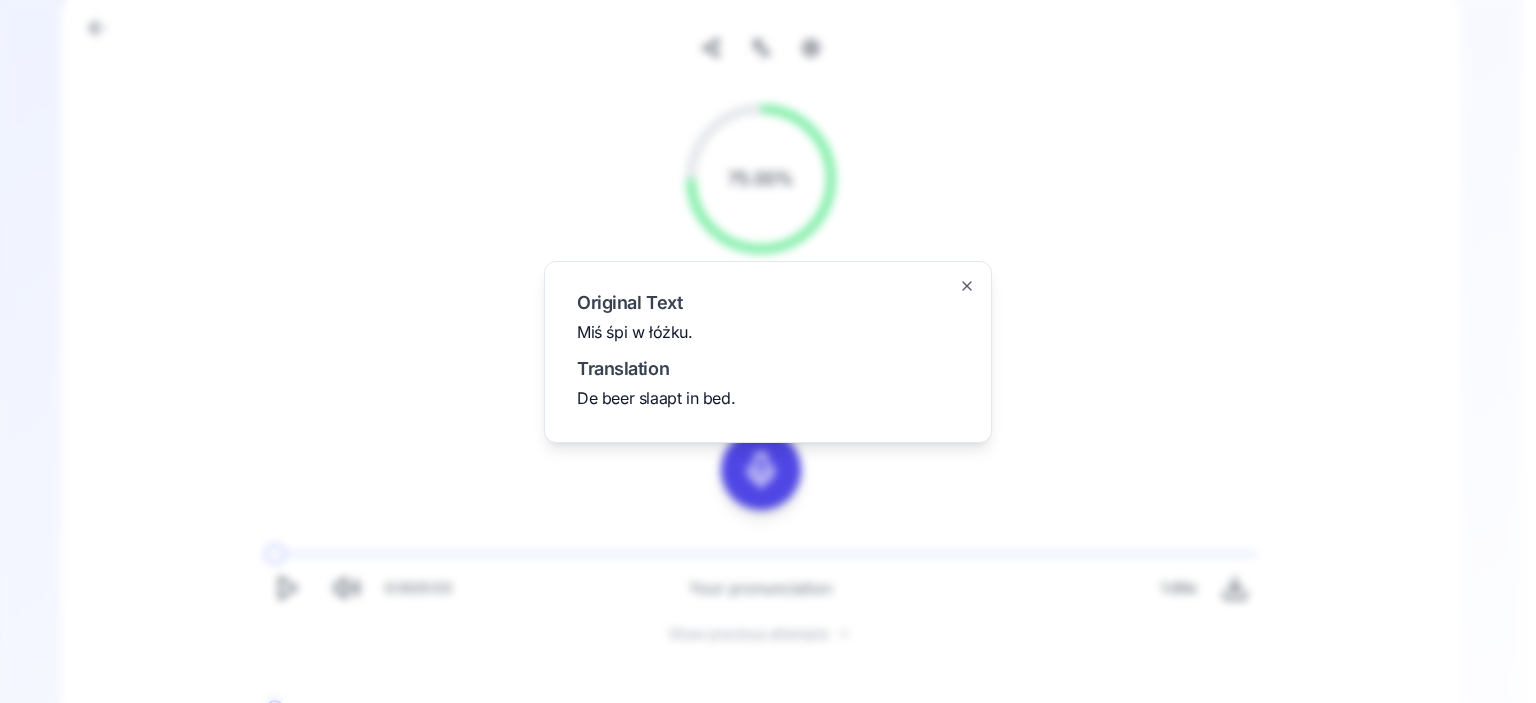 click at bounding box center [768, 351] 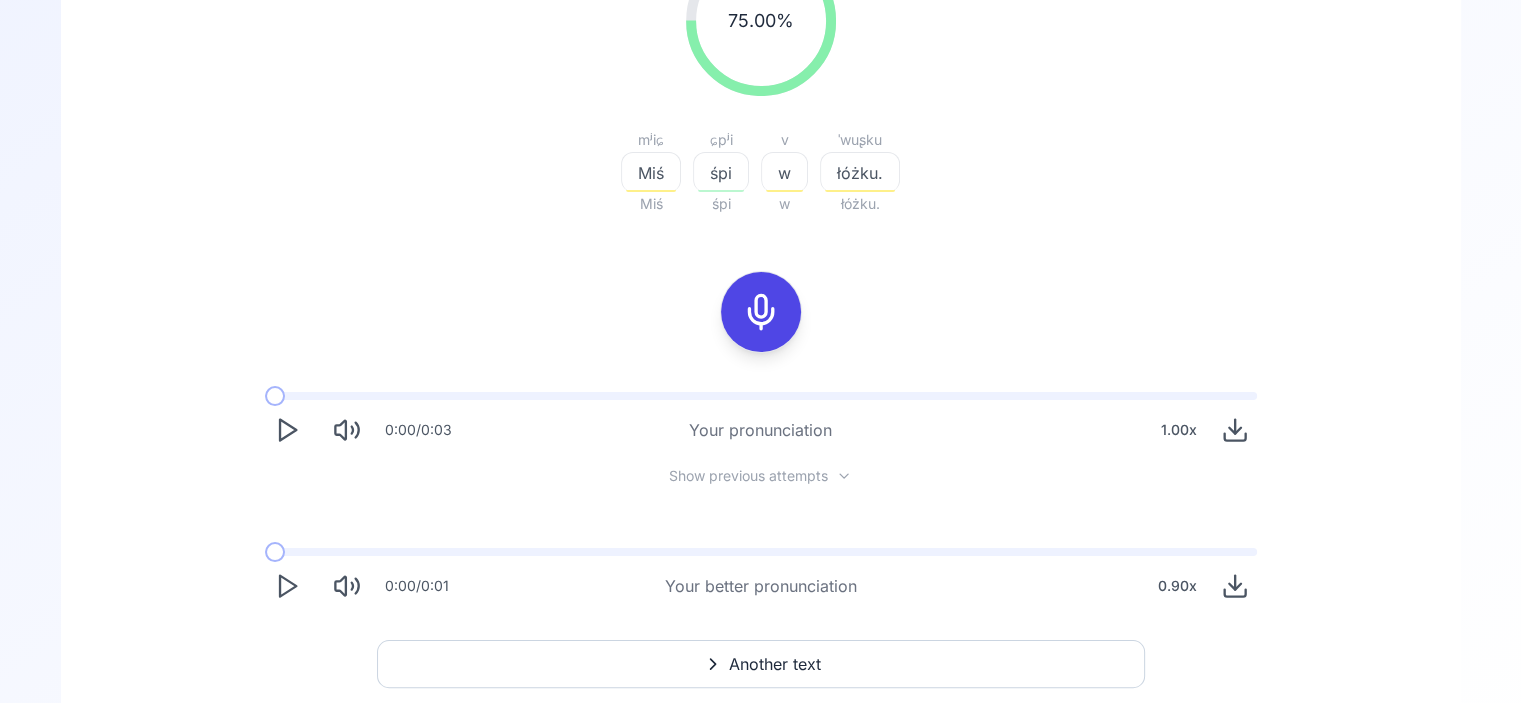 scroll, scrollTop: 296, scrollLeft: 0, axis: vertical 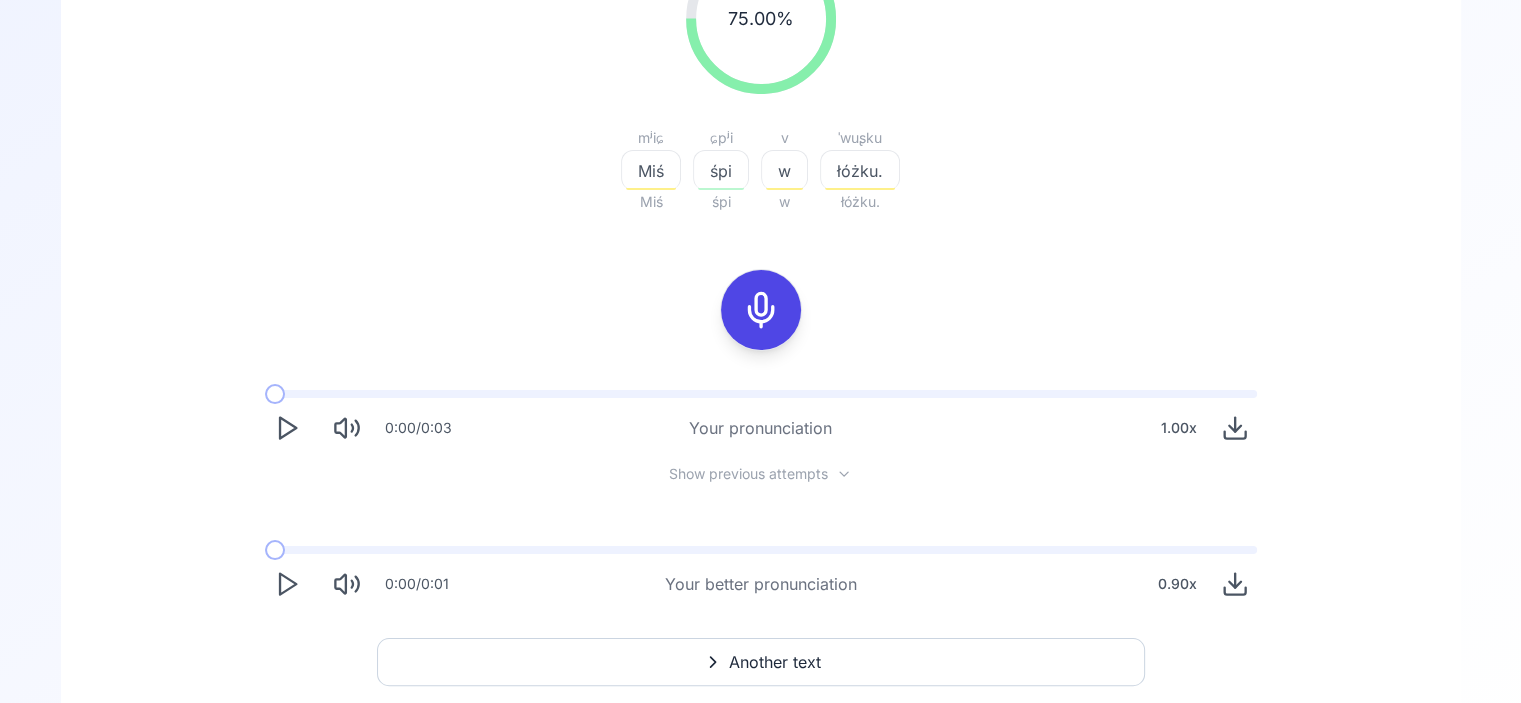 click 